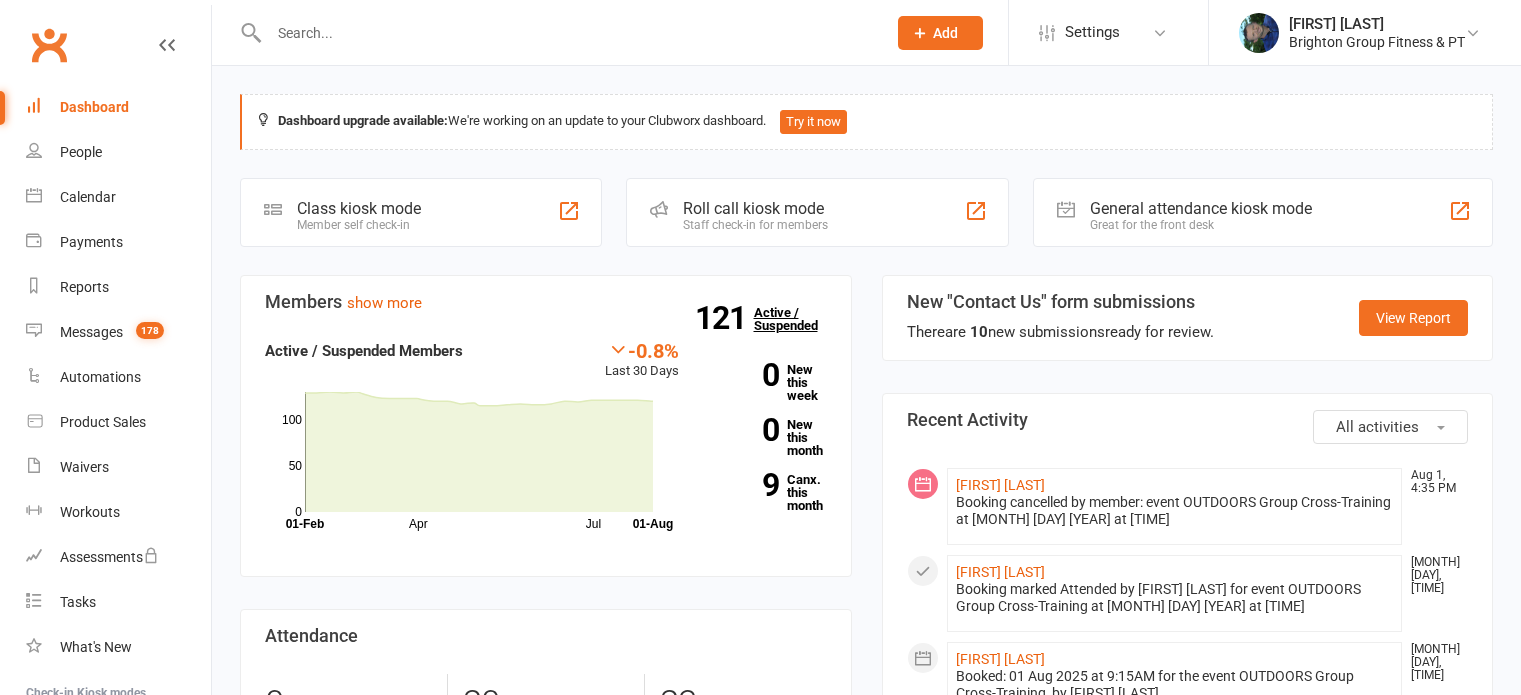 scroll, scrollTop: 0, scrollLeft: 0, axis: both 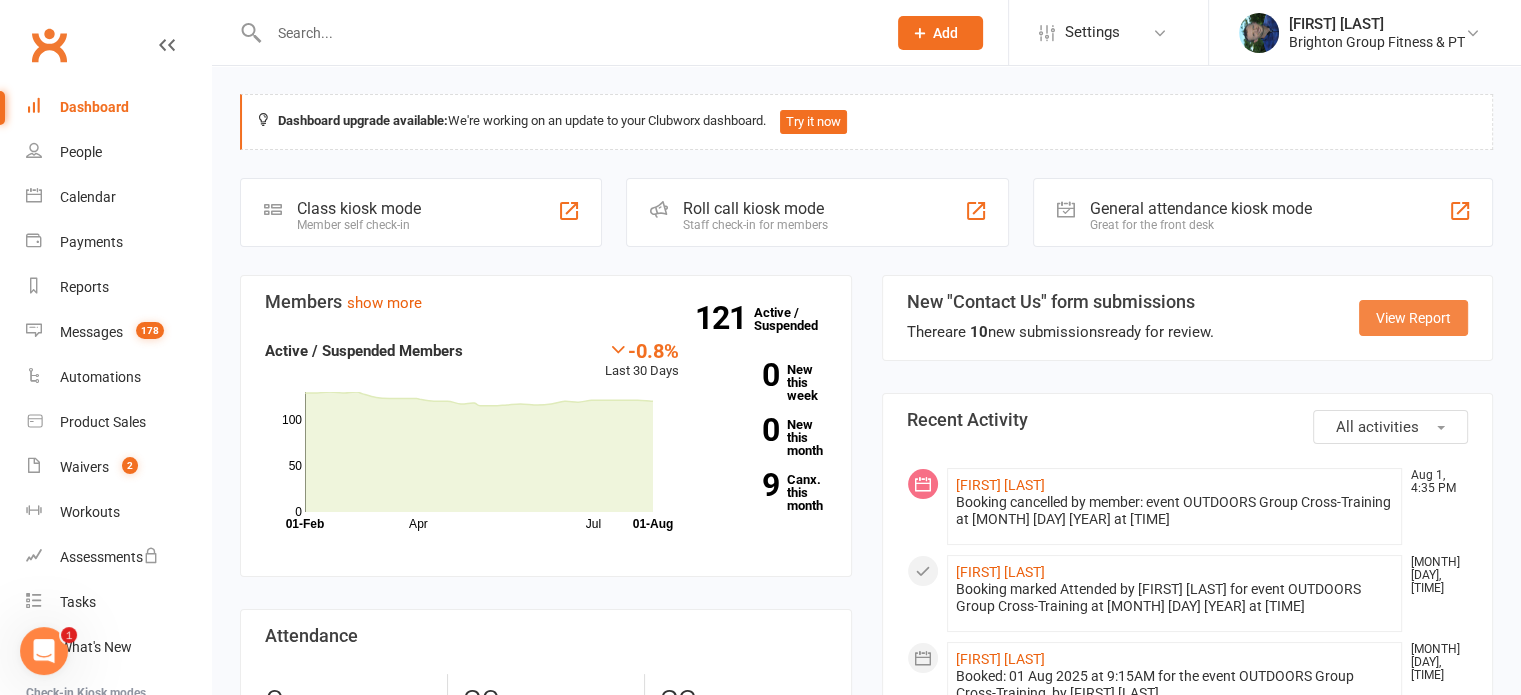 click on "View Report" 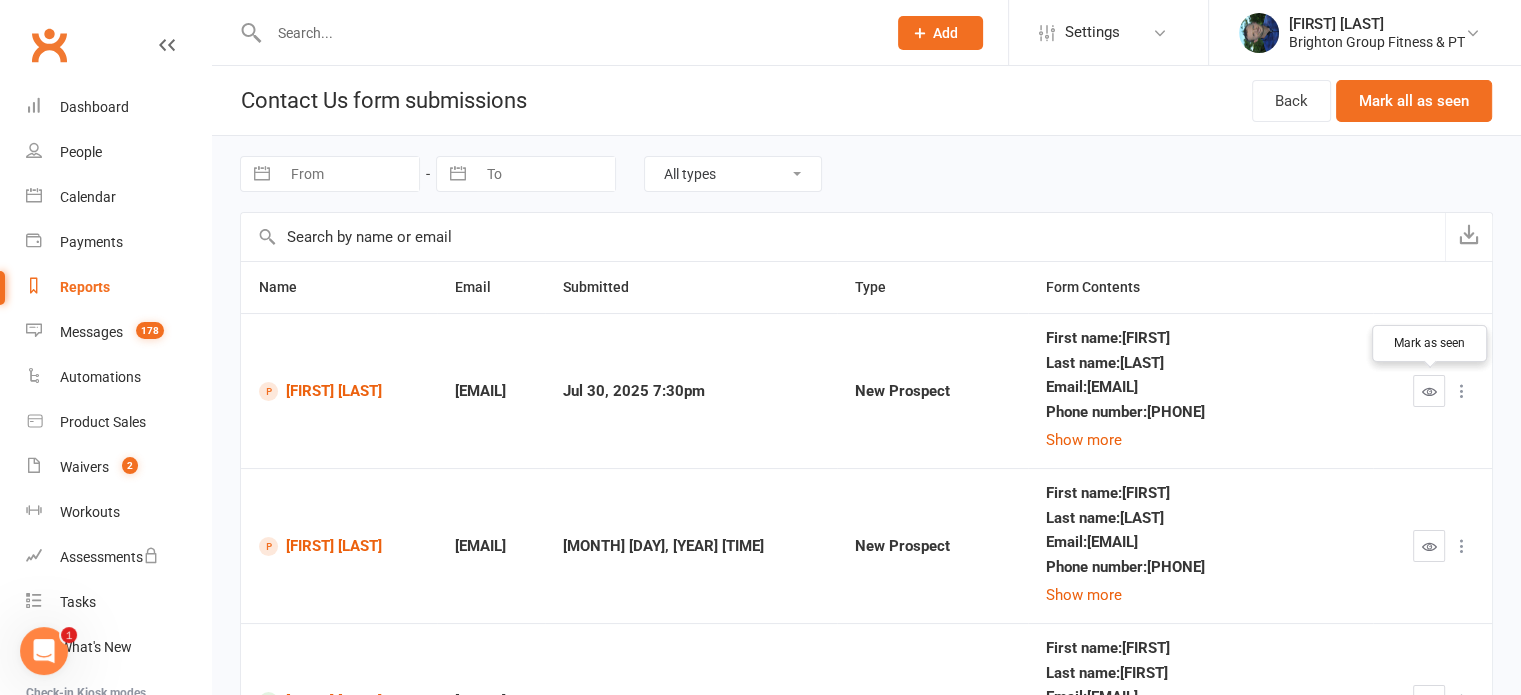 click at bounding box center [1429, 391] 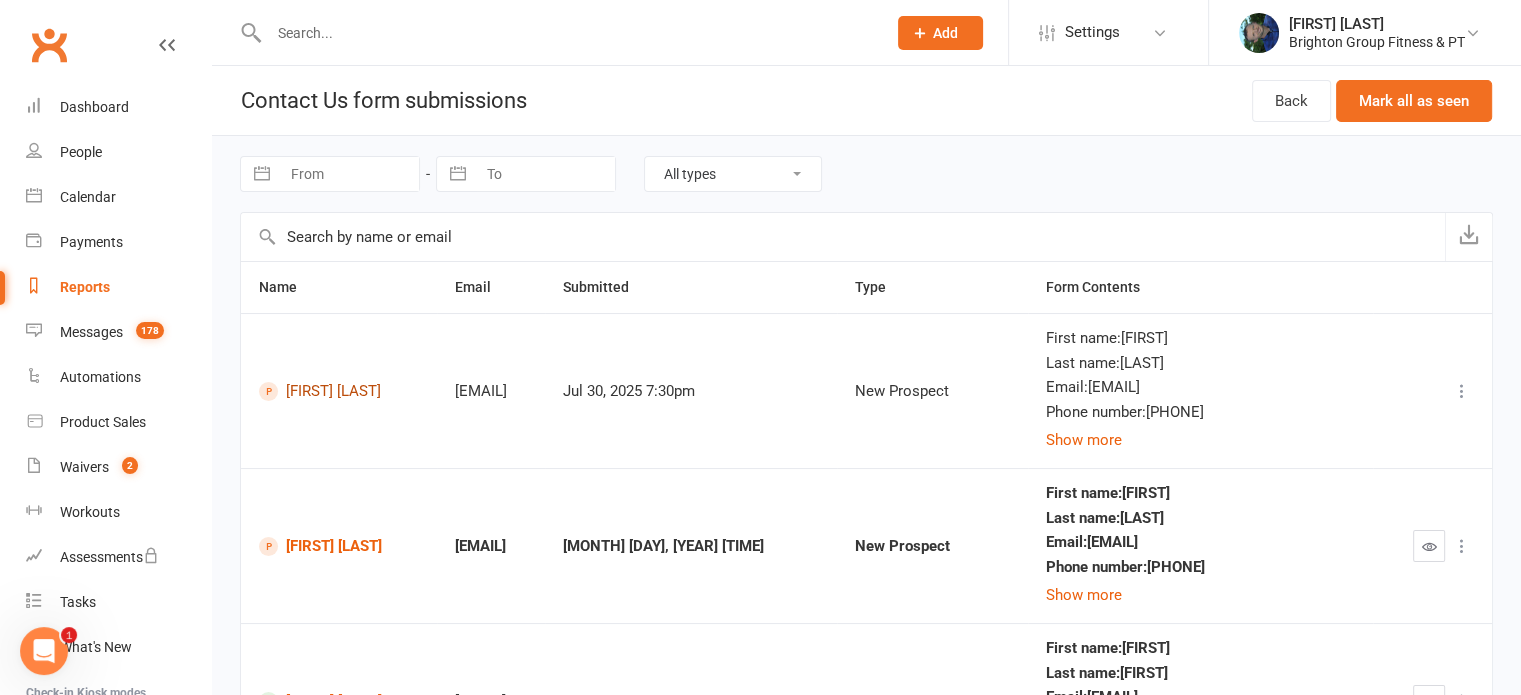 click on "[FIRST] [LAST]" at bounding box center [339, 391] 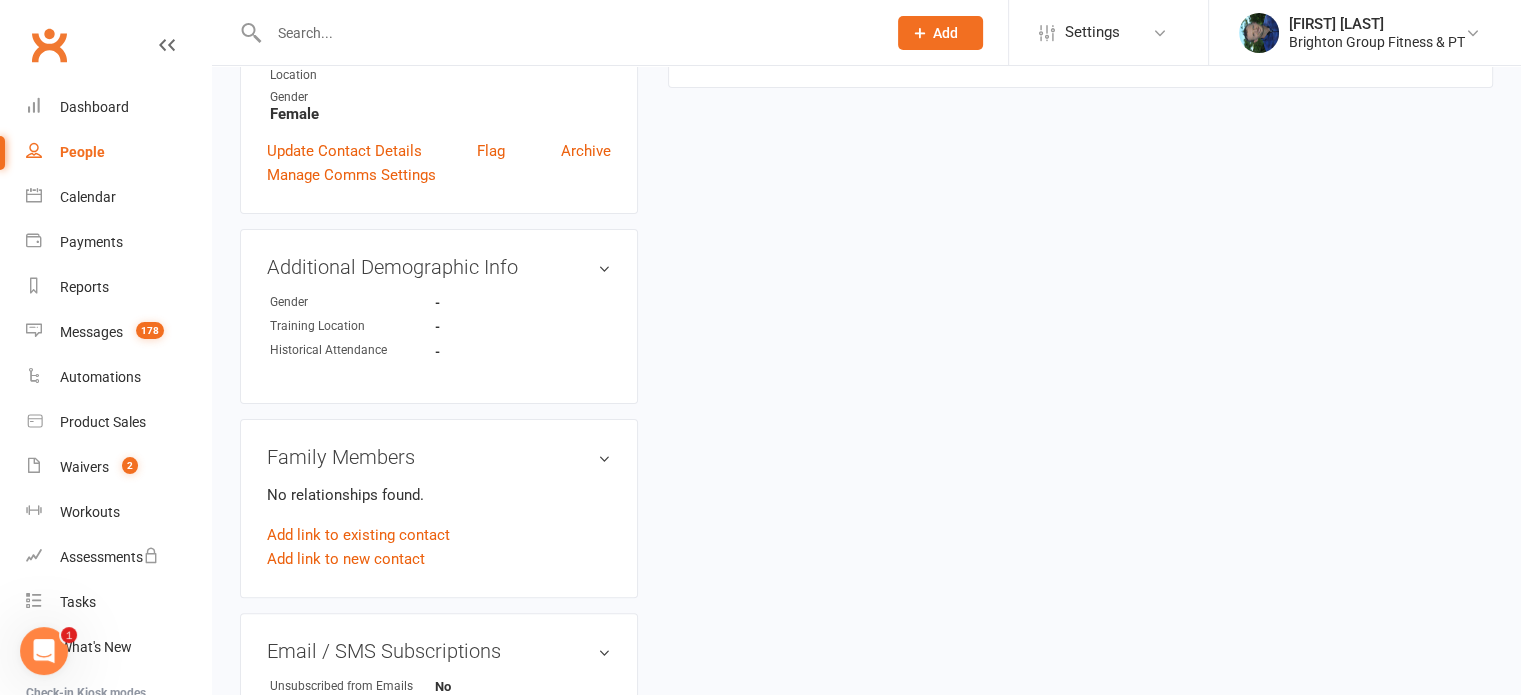 scroll, scrollTop: 0, scrollLeft: 0, axis: both 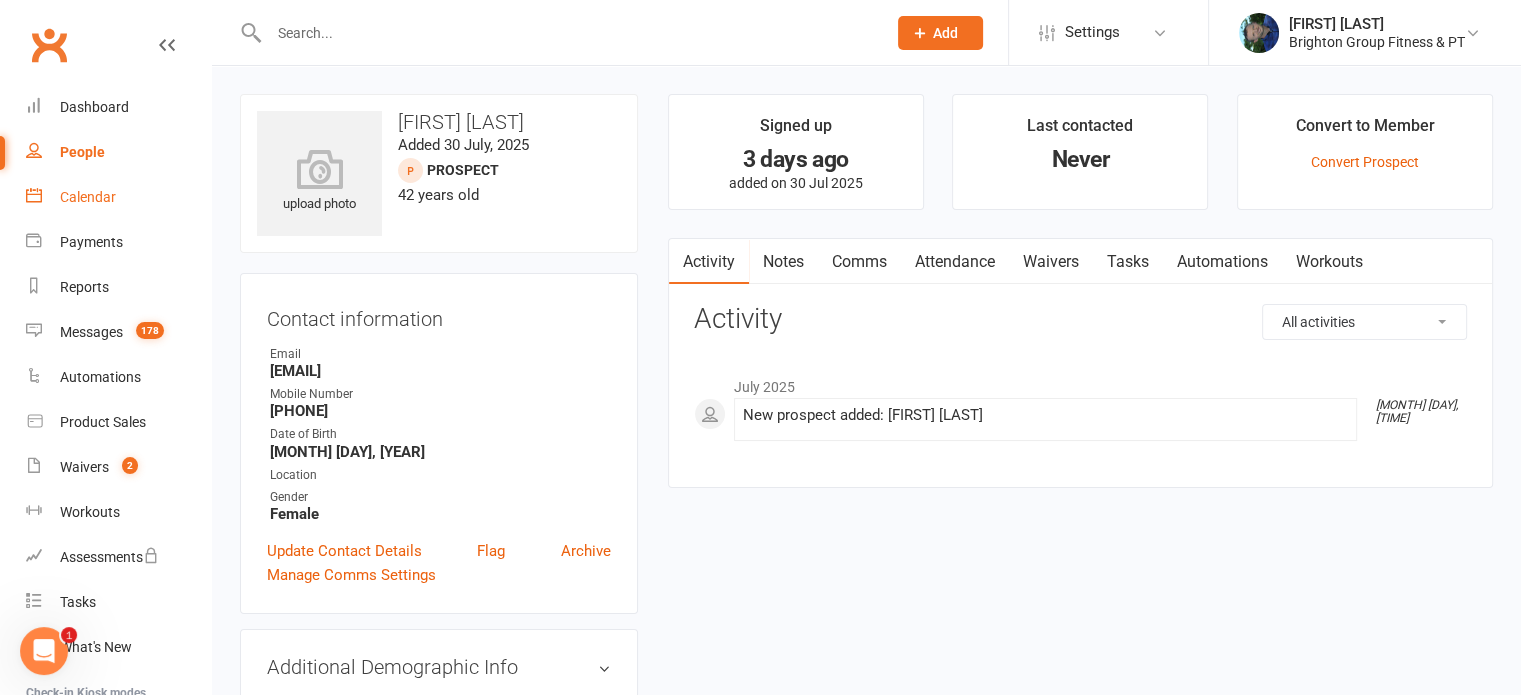click on "Calendar" at bounding box center [88, 197] 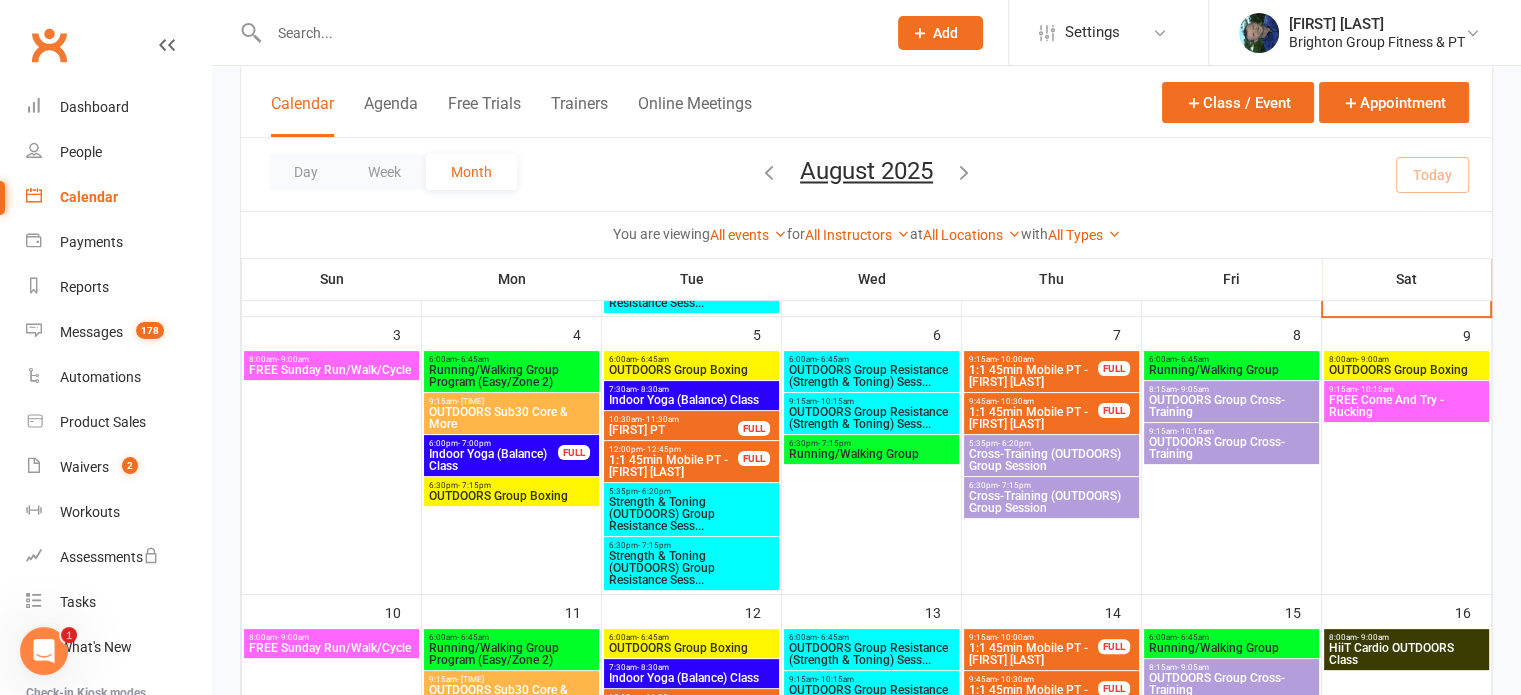 scroll, scrollTop: 430, scrollLeft: 0, axis: vertical 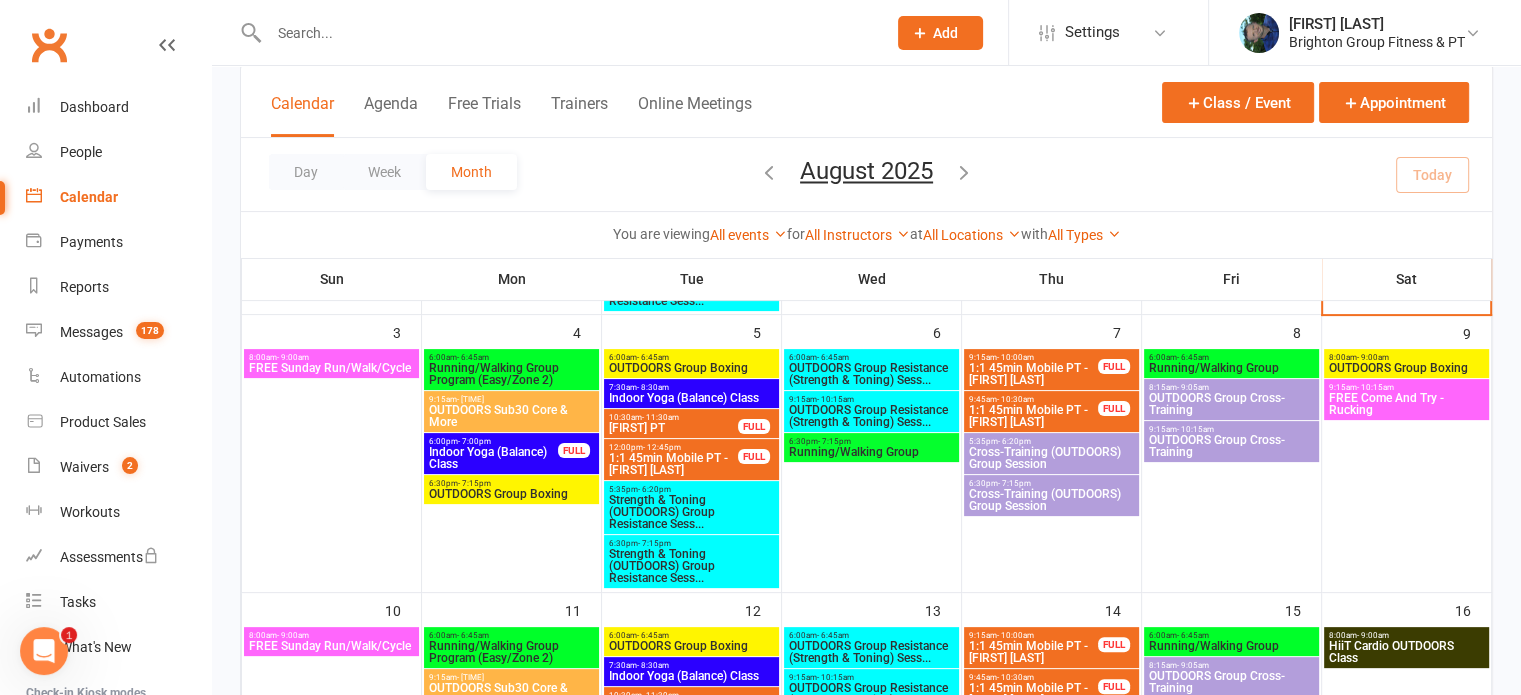 click on "Indoor Yoga (Balance) Class" at bounding box center (493, 458) 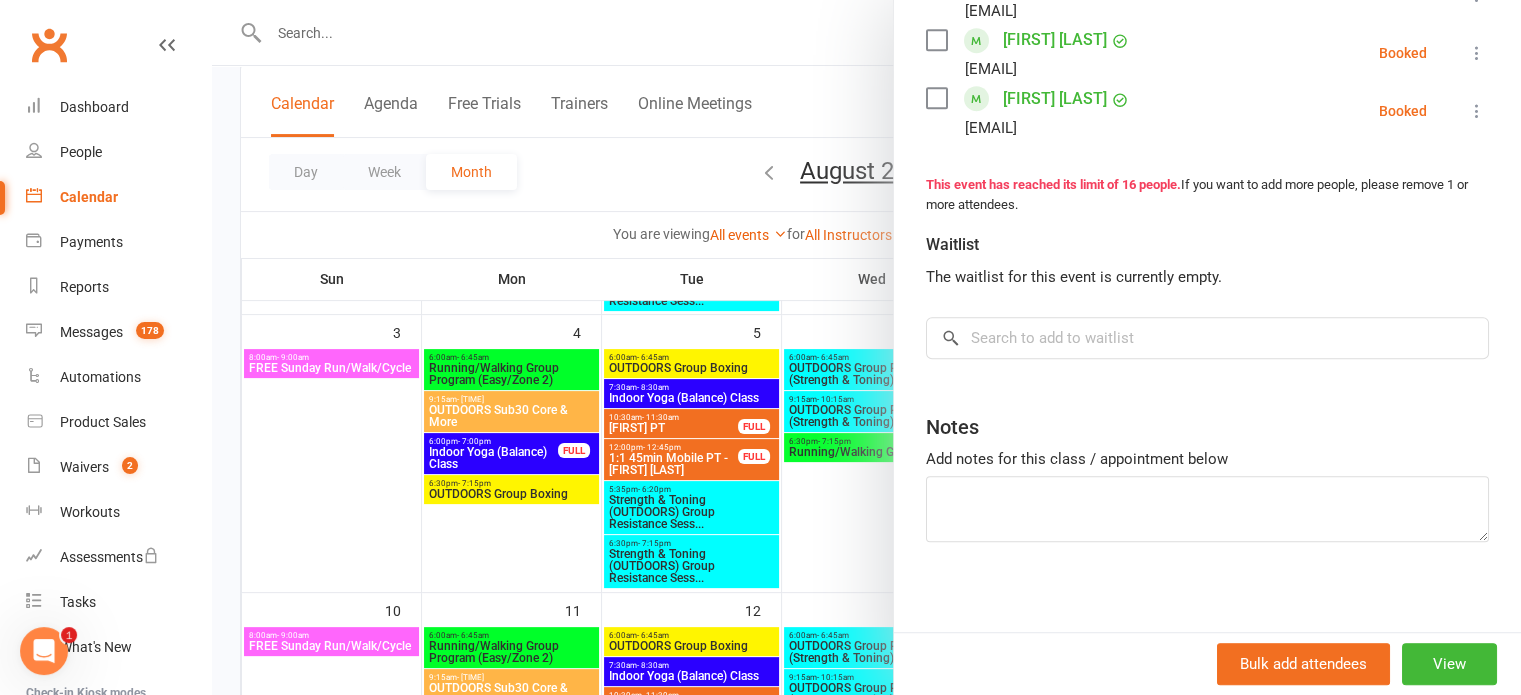 scroll, scrollTop: 1168, scrollLeft: 0, axis: vertical 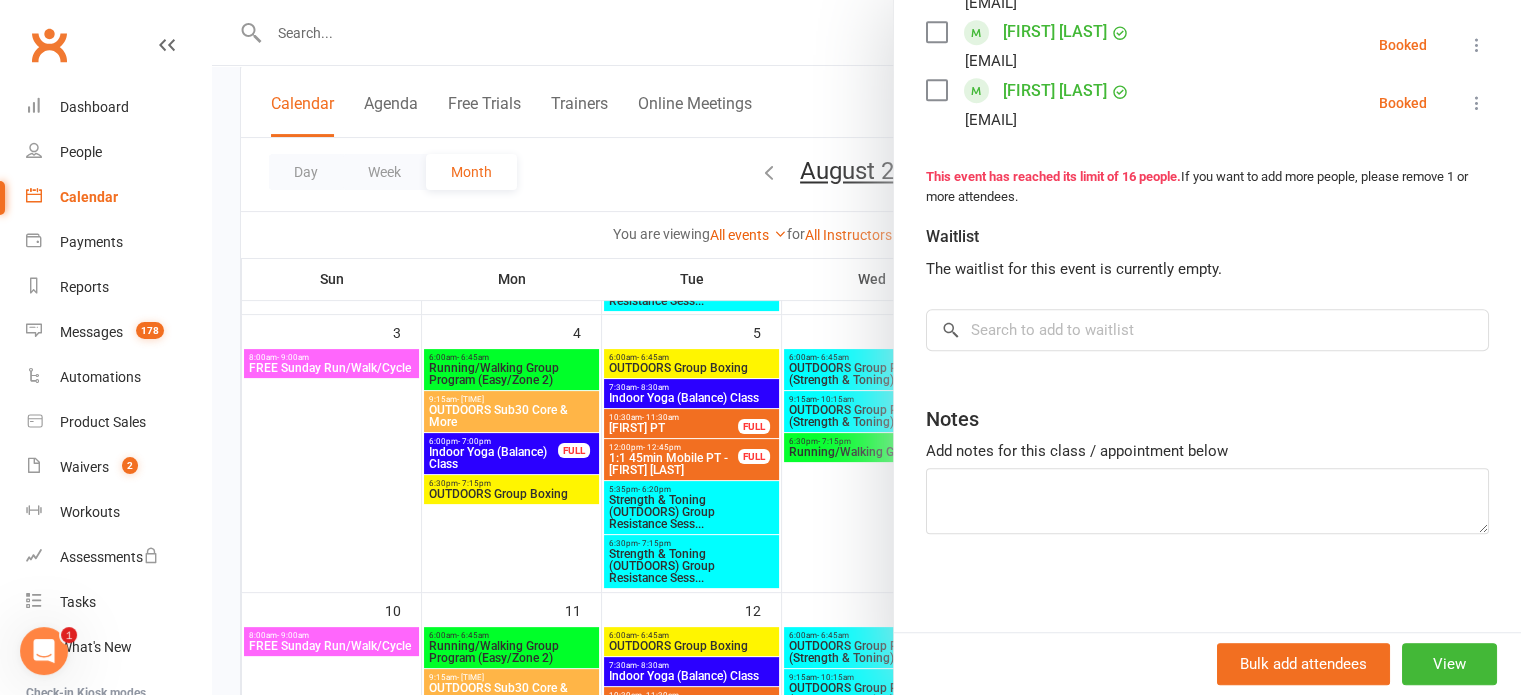 click at bounding box center [866, 347] 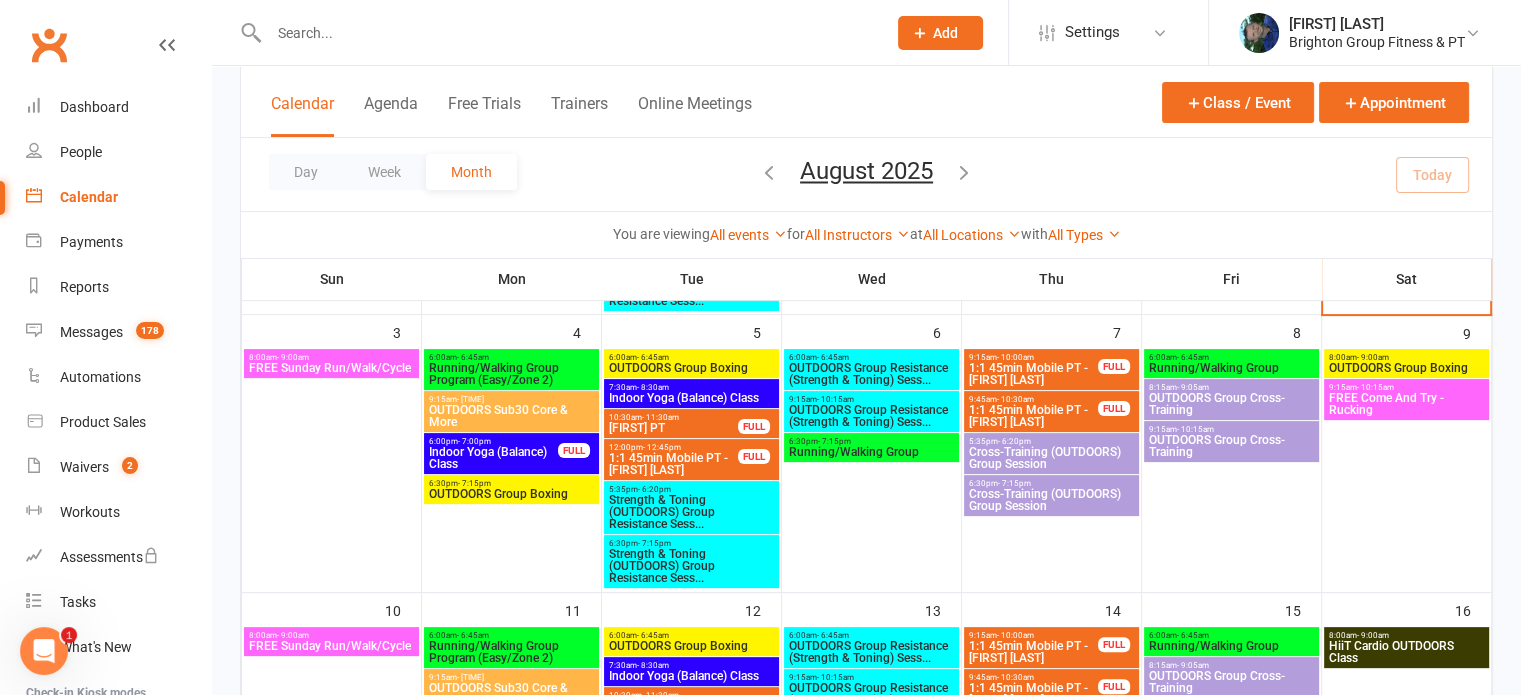click on "Indoor Yoga (Balance) Class" at bounding box center (691, 398) 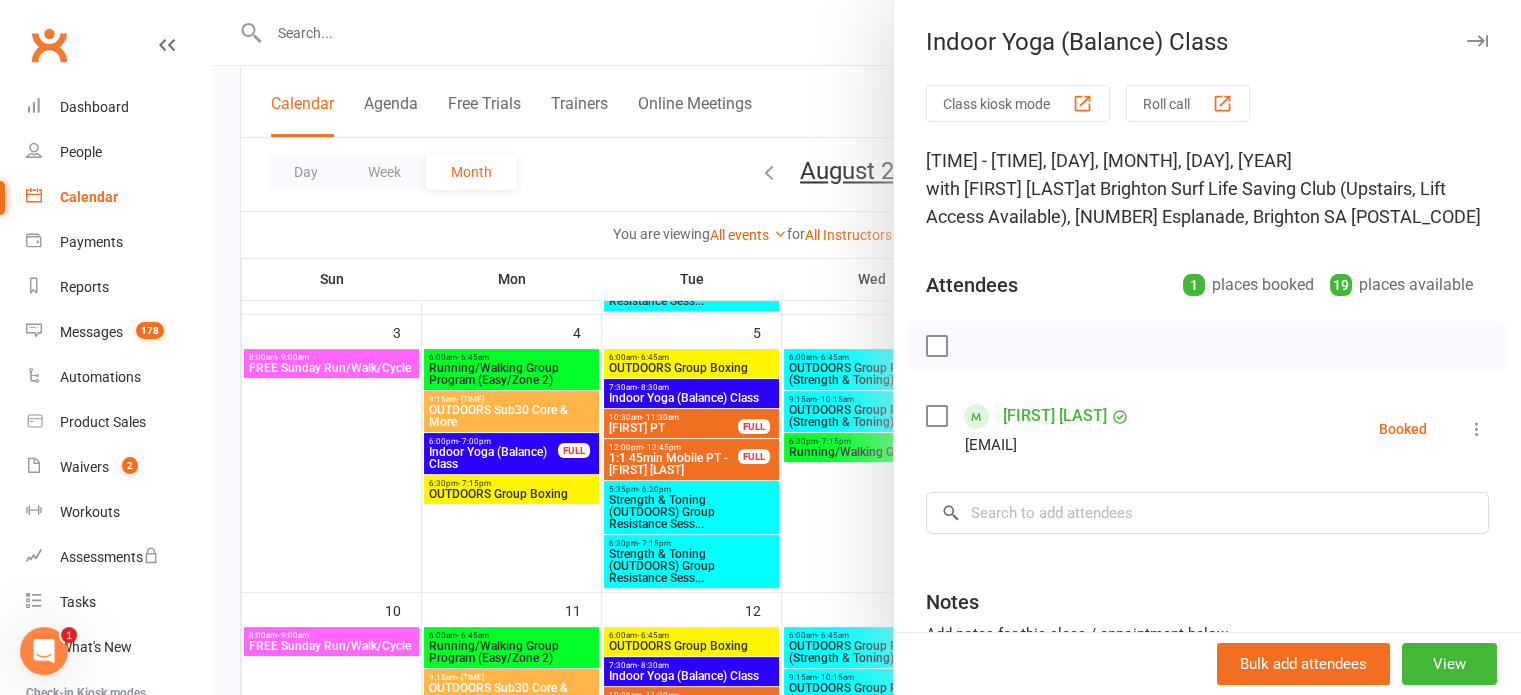 click at bounding box center [866, 347] 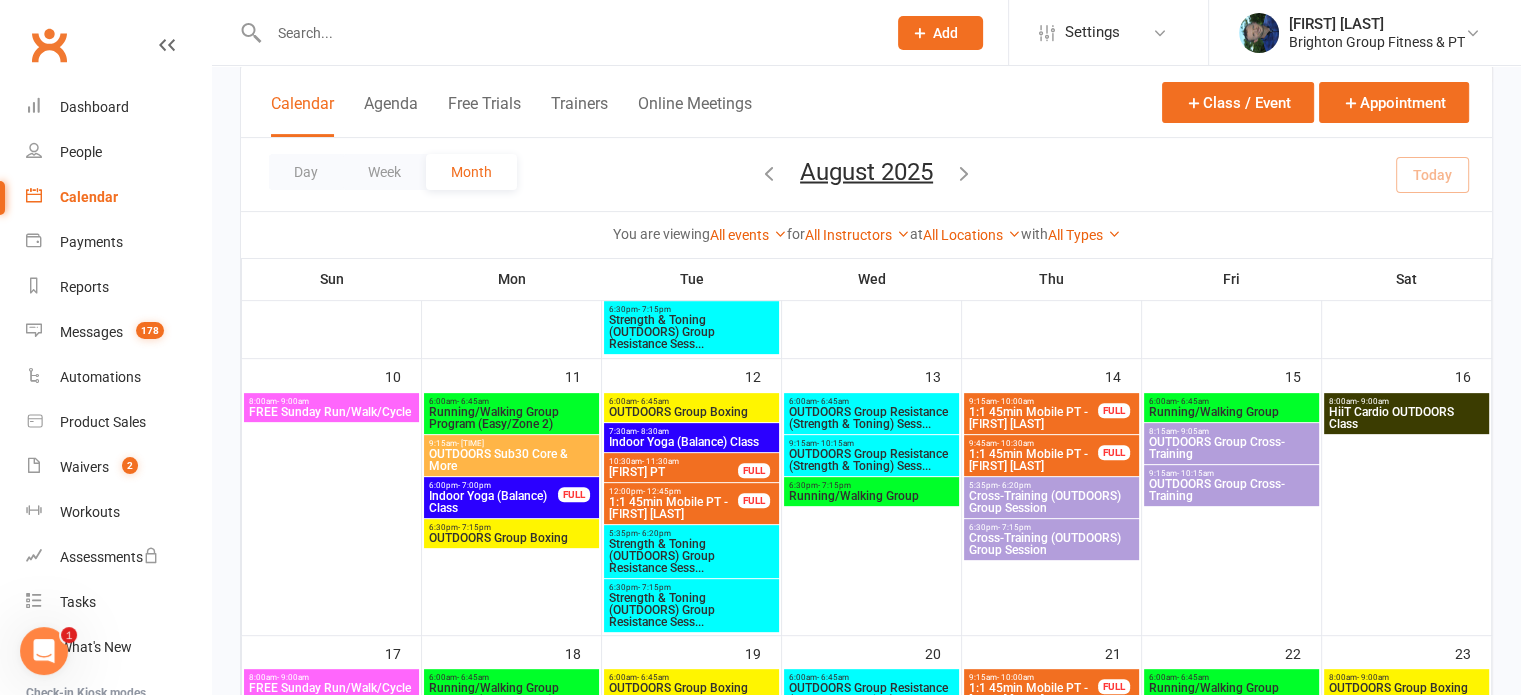 scroll, scrollTop: 664, scrollLeft: 0, axis: vertical 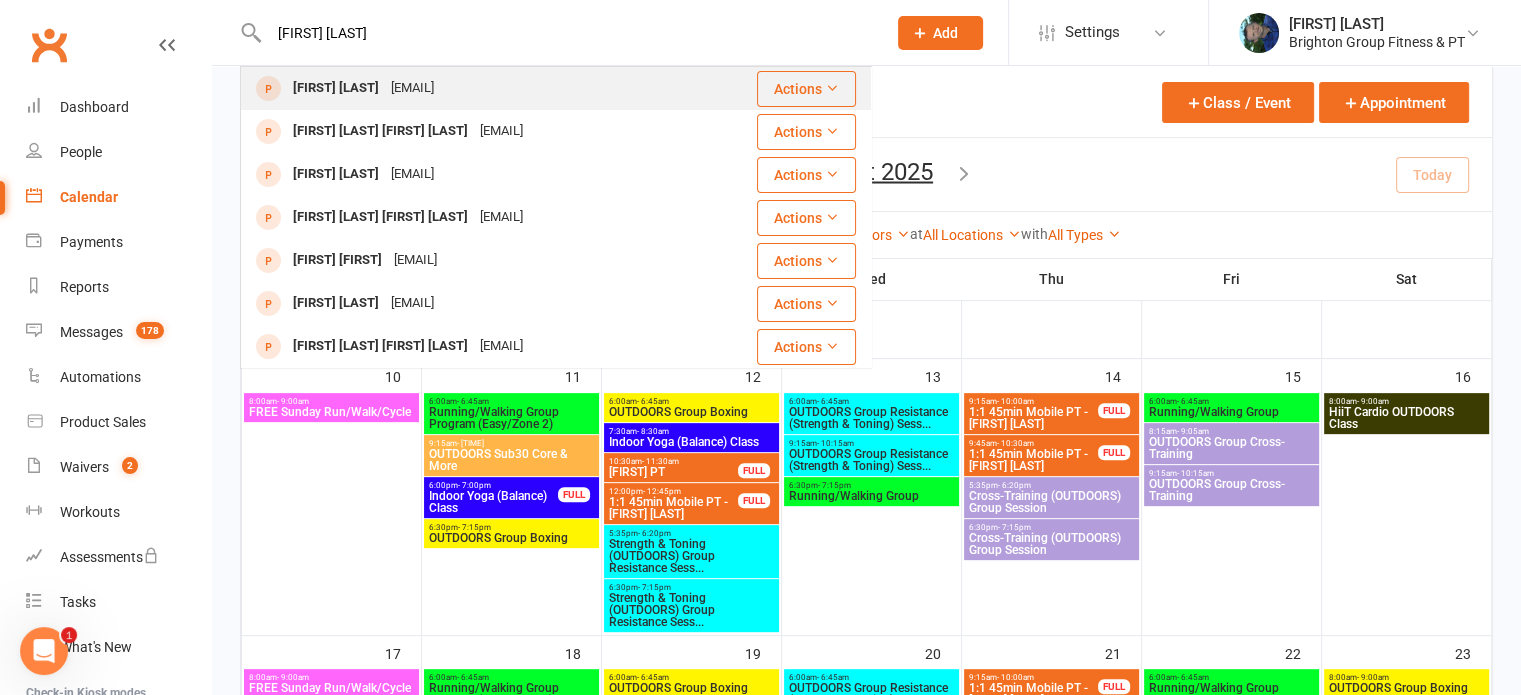 type on "[FIRST] [LAST]" 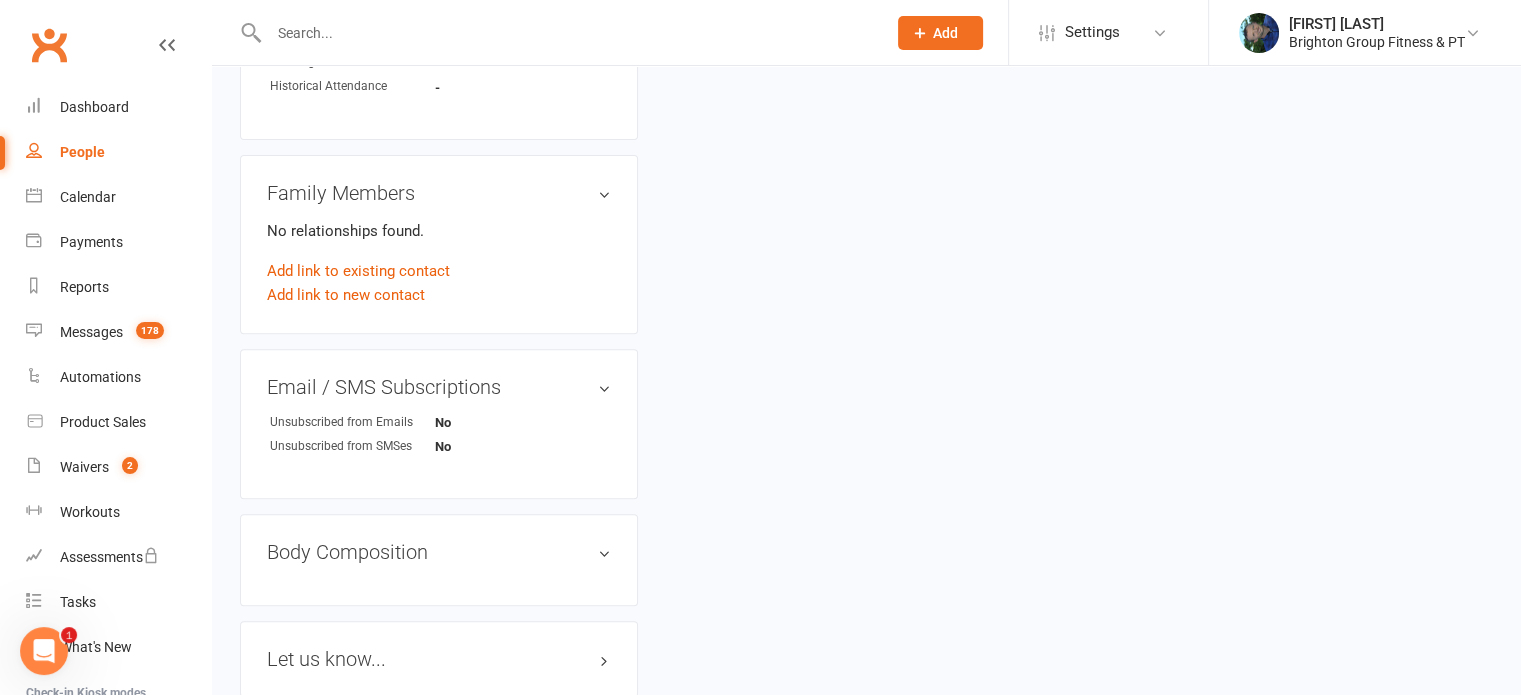 scroll, scrollTop: 0, scrollLeft: 0, axis: both 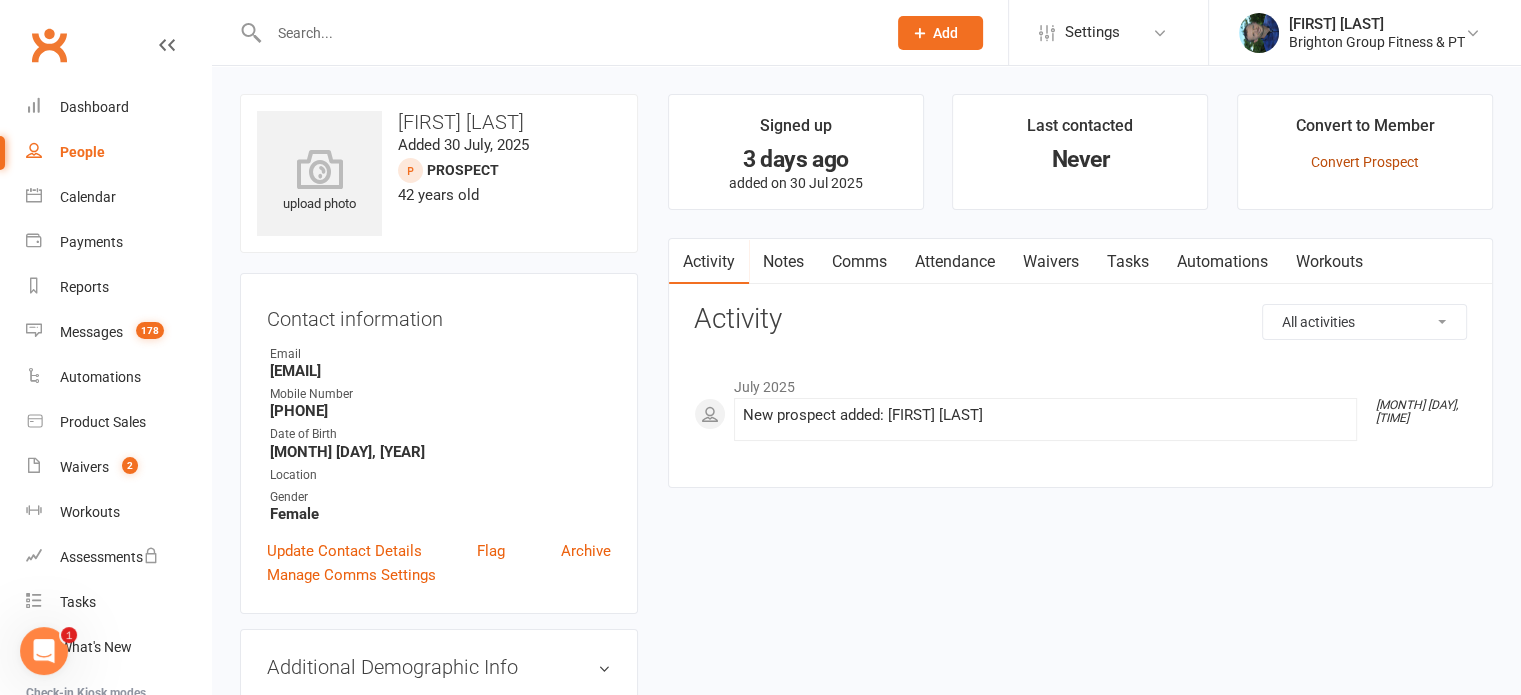 click on "Convert Prospect" at bounding box center [1365, 162] 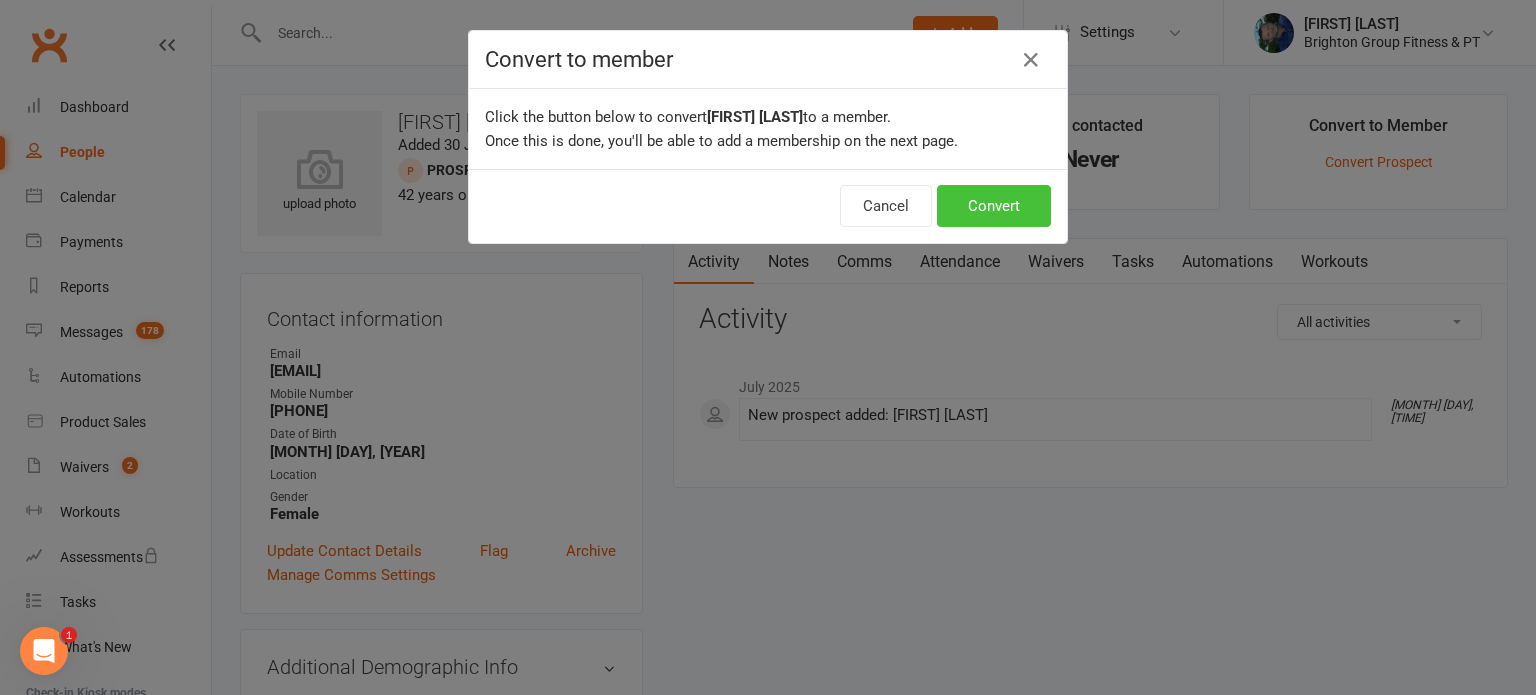click on "Convert" at bounding box center (994, 206) 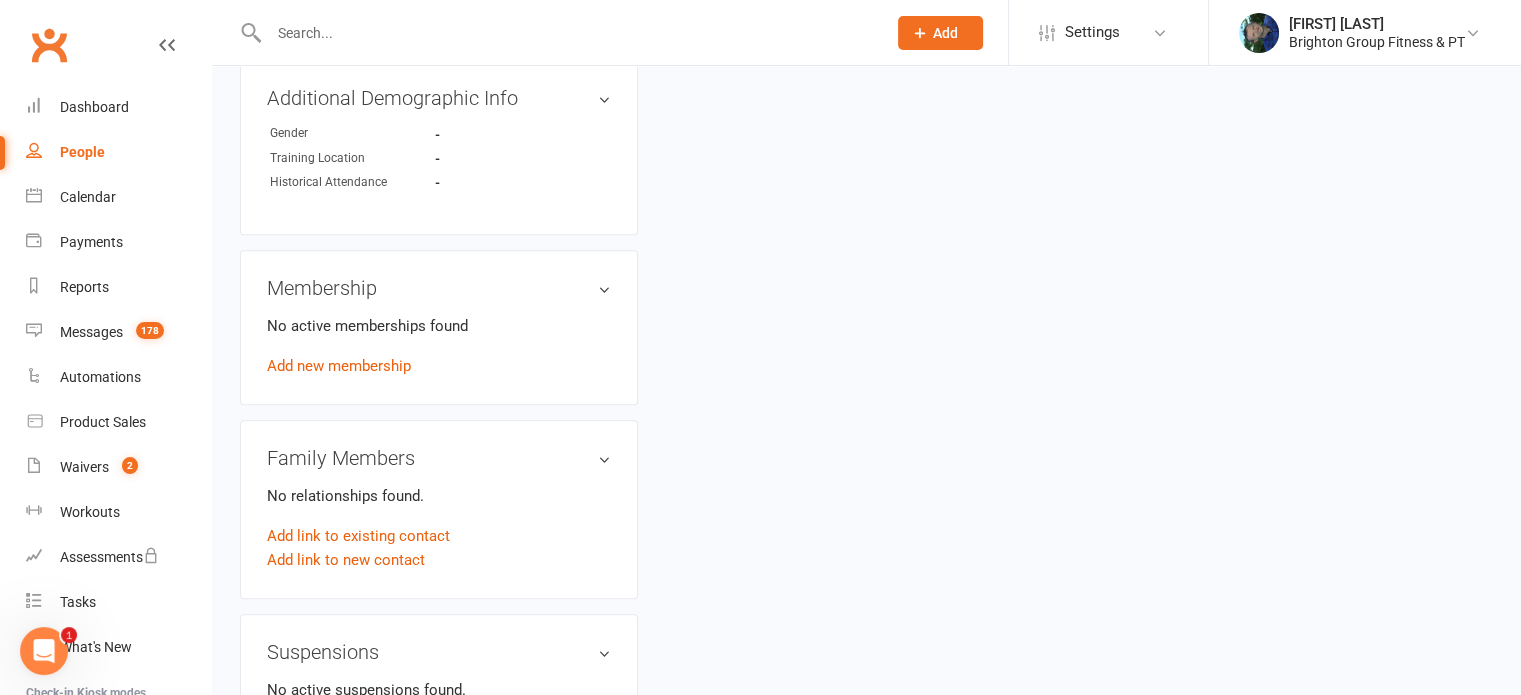 scroll, scrollTop: 807, scrollLeft: 0, axis: vertical 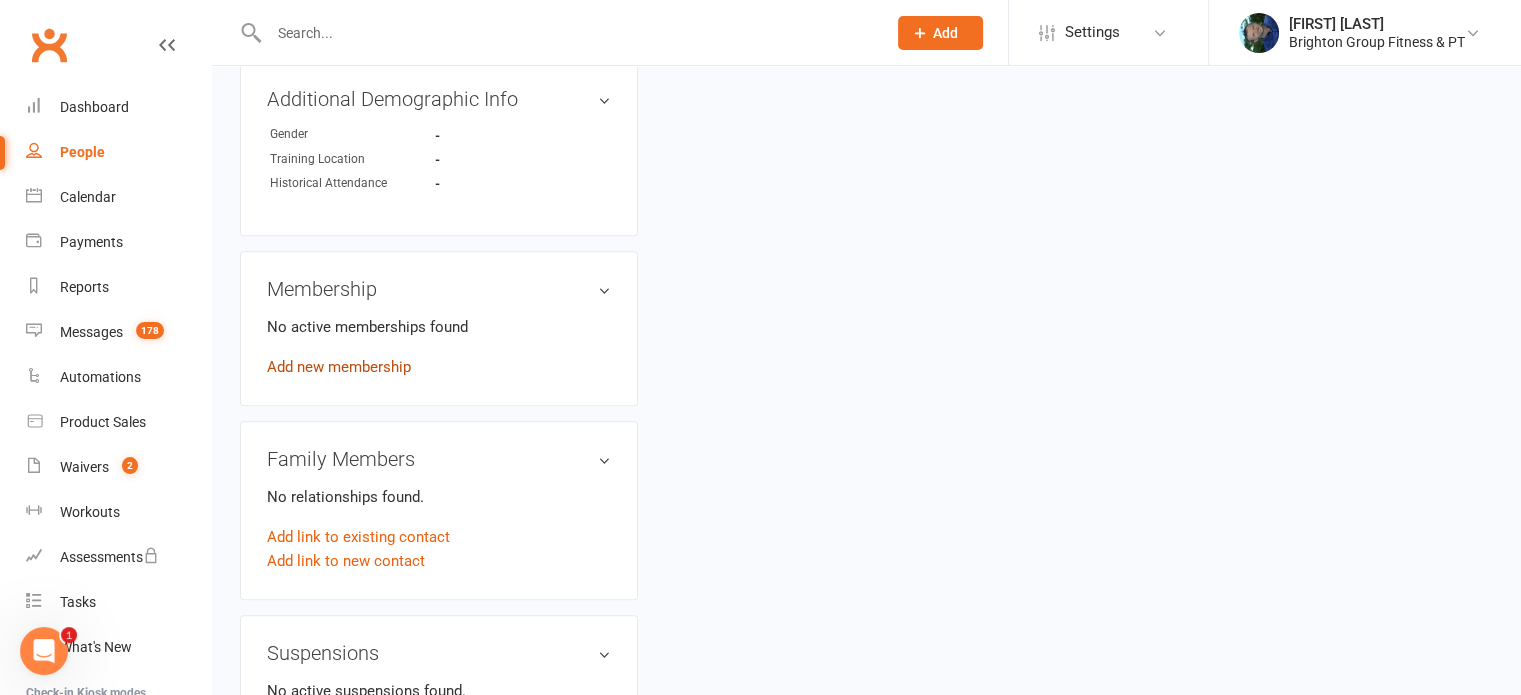 click on "Add new membership" at bounding box center [339, 367] 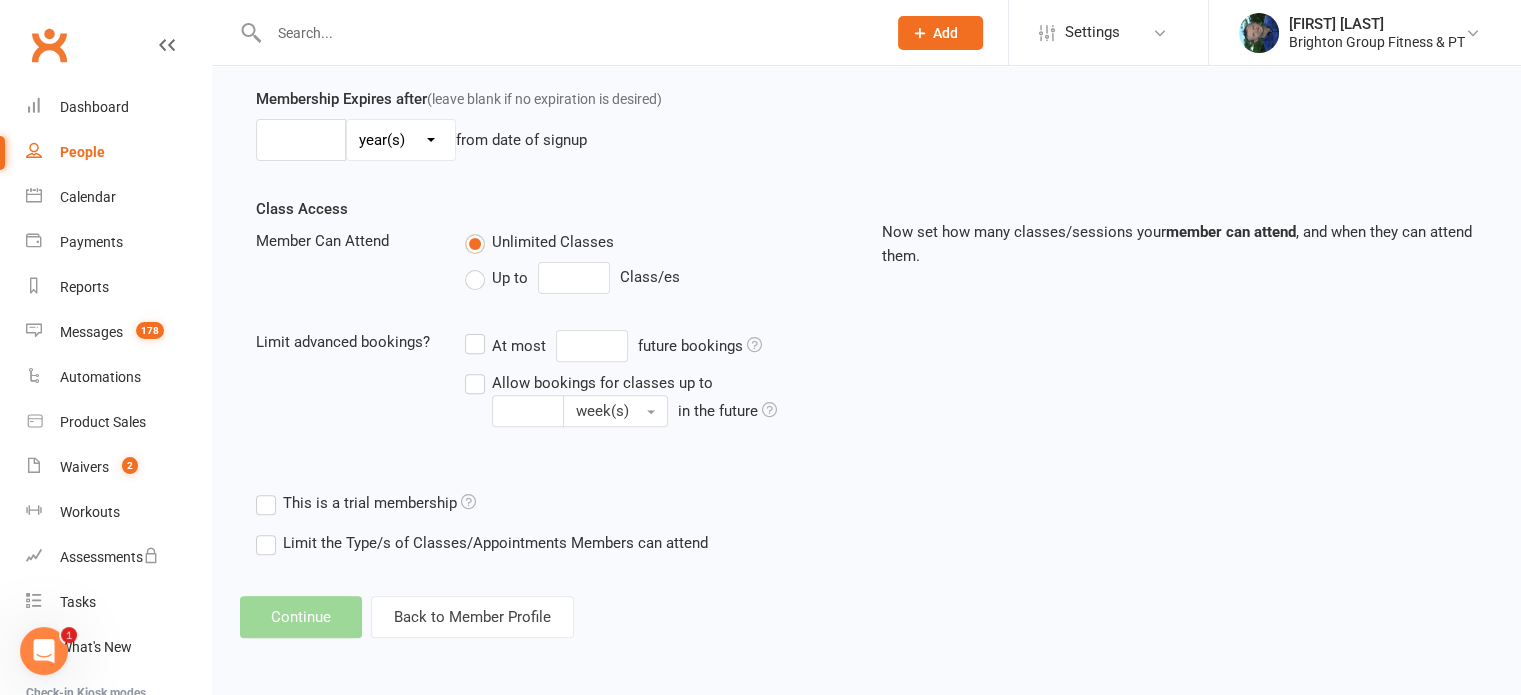 scroll, scrollTop: 0, scrollLeft: 0, axis: both 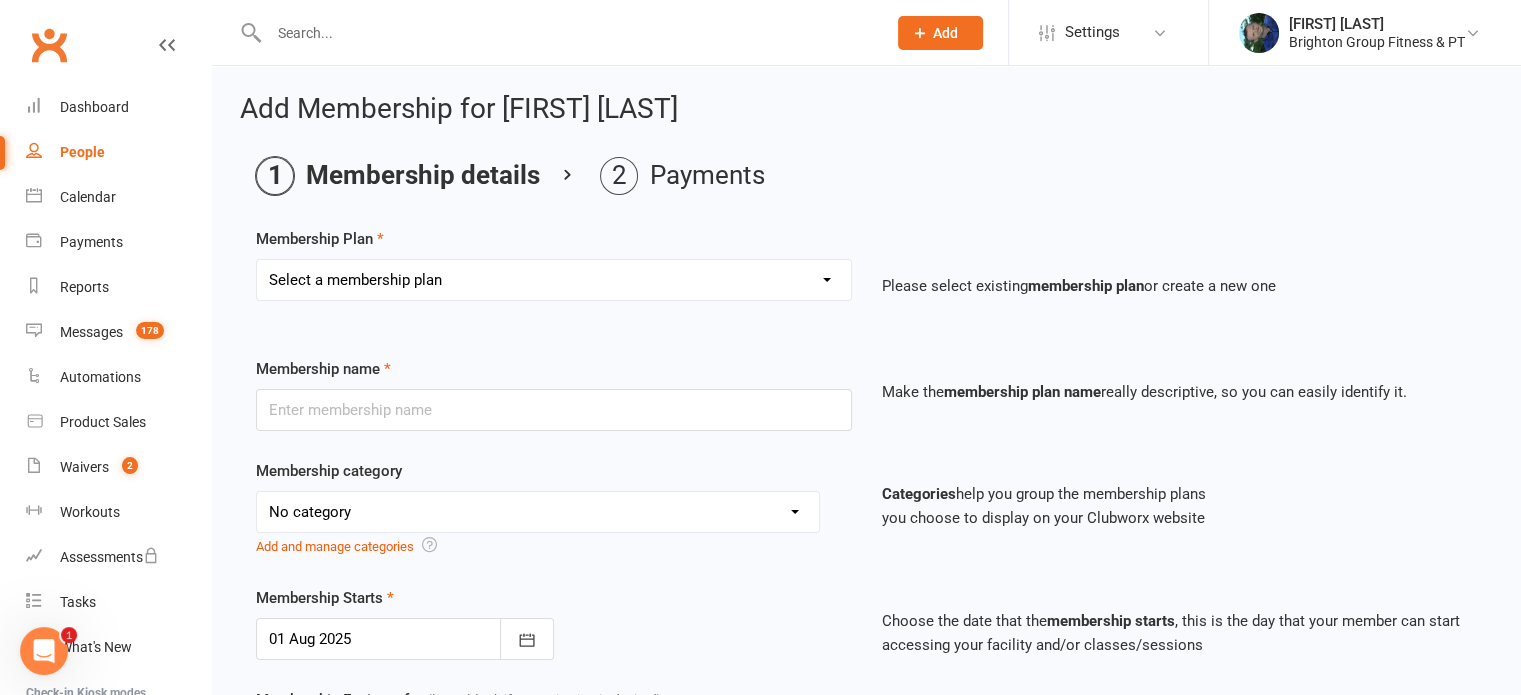 click on "Select a membership plan Create new Membership Plan Gold Membership Package (Paid Monthly) Gold Membership Package (Paid Fortnightly) Gold Membership Package (Paid Weekly) Silver Membership Package (Paid Monthly) Silver Membership Package (Paid Fortnightly) Silver Membership Package (Paid Weekly) 1:1 Mobile PT ([NUMBER] Sessions Per Week + Bonuses) 1:1 Mobile PT ([NUMBER] Sessions Per Week + Bonuses) Longevity Retreat [MONTH] [DAY]-[DAY] [YEAR] Longevity Retreat [MONTH] [DAY]-[DAY] [YEAR] (Paid Monthly x [NUMBER]months) Longevity Retreat [MONTH] [DAY]-[DAY] [YEAR] (Paid Weekly x [NUMBER]weeks) 6 Week Team Challenge in [MONTH] [YEAR] for $[PRICE] Offer + Unlimited Group Sessions (Paid Weekly) 6 Week Team Challenge in [MONTH] [YEAR] for $[PRICE] Offer + Unlimited Group Sessions (Paid Fortnightly) 6 Week Team Challenge in [MONTH] [YEAR] for $[PRICE] Offer + Unlimited Group Sessions (Paid Monthly) 6 Week Team Challenge $[PRICE] Offer + Unlimited Group Sessions (6 Months PIF) 6 Week Team Challenge $[PRICE] Offer + Unlimited Group Sessions (12 Months PIF) [NUMBER] Months Gold Membership PIF [PERCENTAGE]% off (Start Date - End Date)" at bounding box center (554, 280) 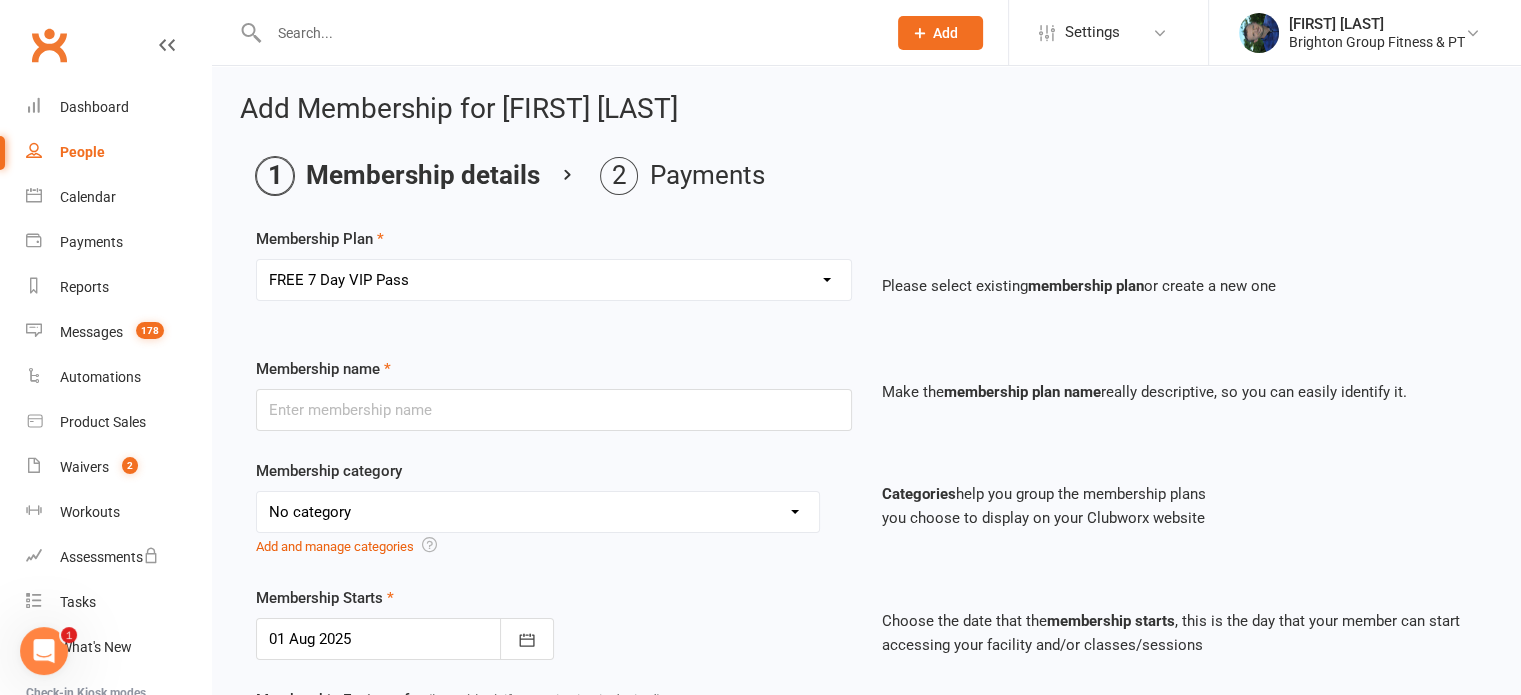 click on "Select a membership plan Create new Membership Plan Gold Membership Package (Paid Monthly) Gold Membership Package (Paid Fortnightly) Gold Membership Package (Paid Weekly) Silver Membership Package (Paid Monthly) Silver Membership Package (Paid Fortnightly) Silver Membership Package (Paid Weekly) 1:1 Mobile PT ([NUMBER] Sessions Per Week + Bonuses) 1:1 Mobile PT ([NUMBER] Sessions Per Week + Bonuses) Longevity Retreat [MONTH] [DAY]-[DAY] [YEAR] Longevity Retreat [MONTH] [DAY]-[DAY] [YEAR] (Paid Monthly x [NUMBER]months) Longevity Retreat [MONTH] [DAY]-[DAY] [YEAR] (Paid Weekly x [NUMBER]weeks) 6 Week Team Challenge in [MONTH] [YEAR] for $[PRICE] Offer + Unlimited Group Sessions (Paid Weekly) 6 Week Team Challenge in [MONTH] [YEAR] for $[PRICE] Offer + Unlimited Group Sessions (Paid Fortnightly) 6 Week Team Challenge in [MONTH] [YEAR] for $[PRICE] Offer + Unlimited Group Sessions (Paid Monthly) 6 Week Team Challenge $[PRICE] Offer + Unlimited Group Sessions (6 Months PIF) 6 Week Team Challenge $[PRICE] Offer + Unlimited Group Sessions (12 Months PIF) [NUMBER] Months Gold Membership PIF [PERCENTAGE]% off (Start Date - End Date)" at bounding box center (554, 280) 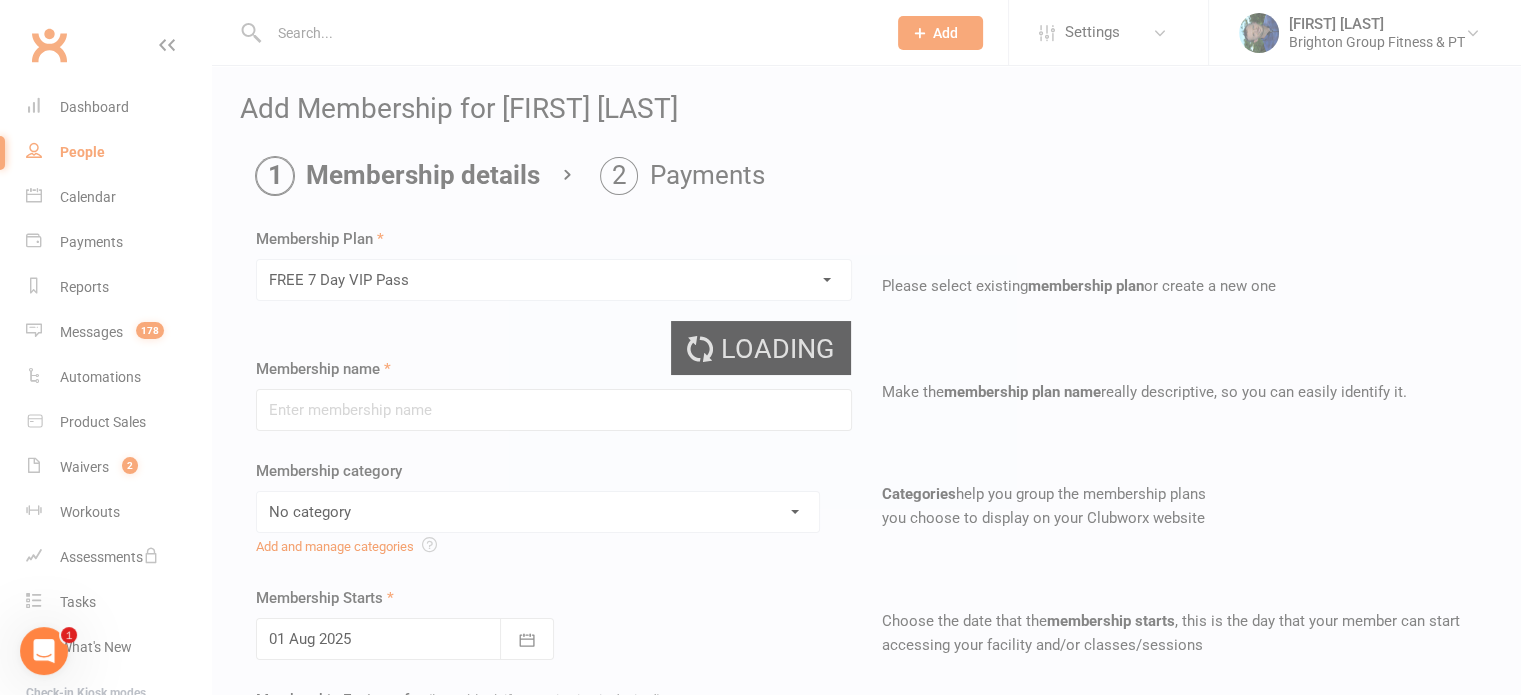 type on "FREE [NUMBER] Day VIP Pass" 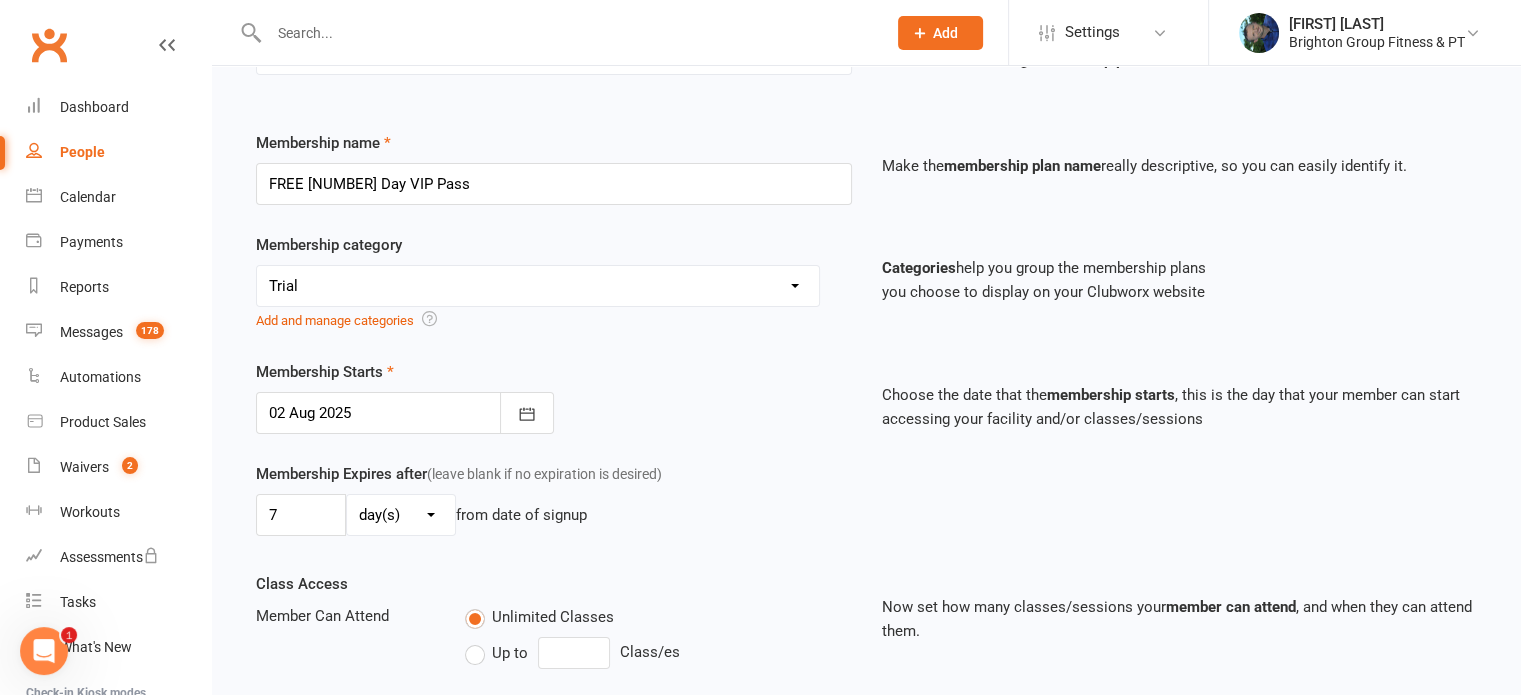 scroll, scrollTop: 232, scrollLeft: 0, axis: vertical 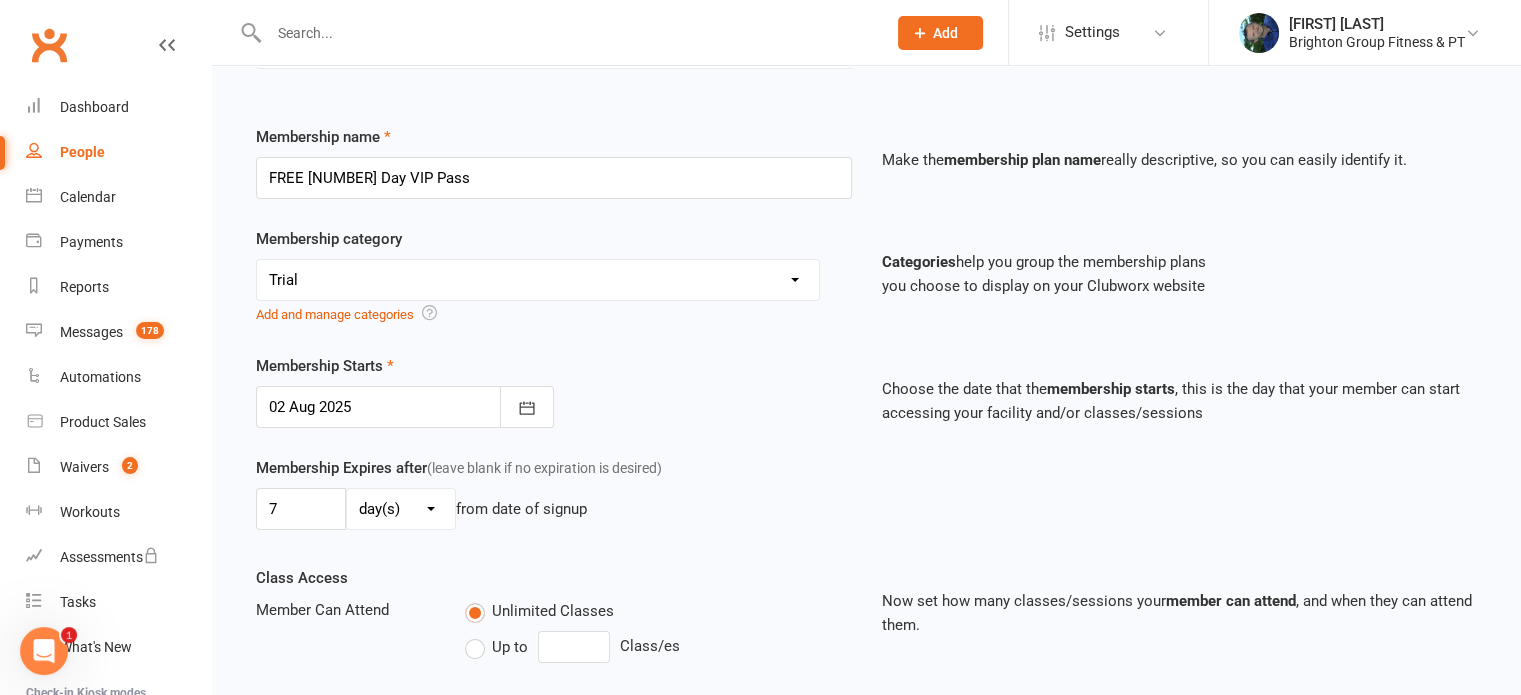 click at bounding box center [405, 407] 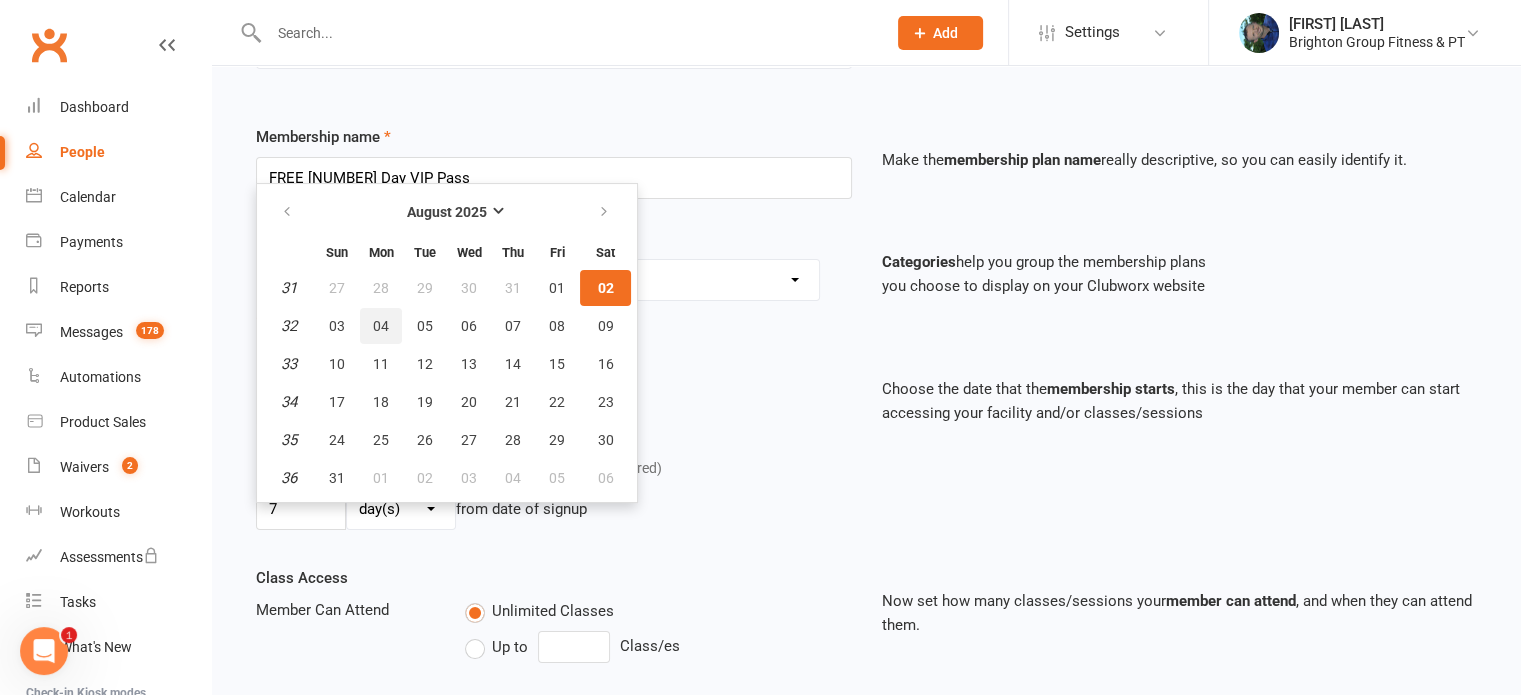 click on "04" at bounding box center [381, 326] 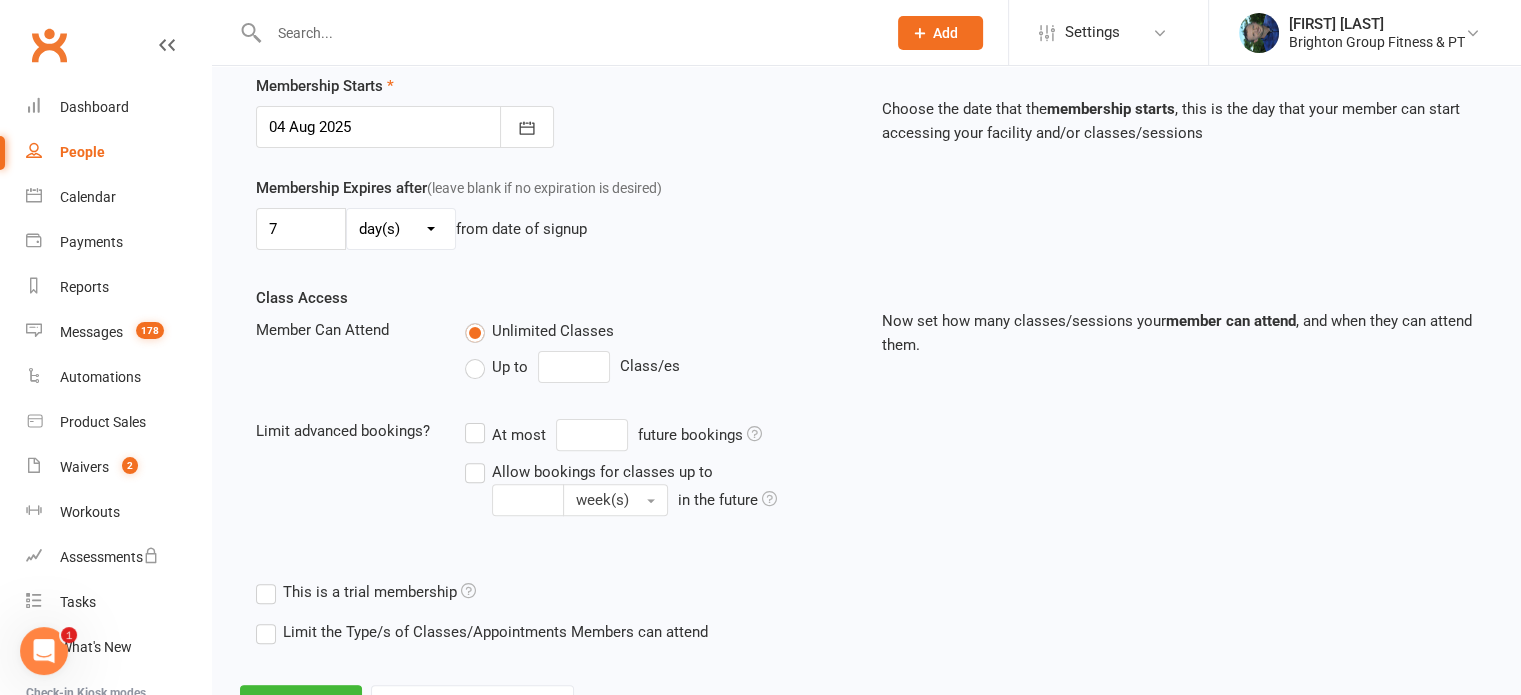 scroll, scrollTop: 597, scrollLeft: 0, axis: vertical 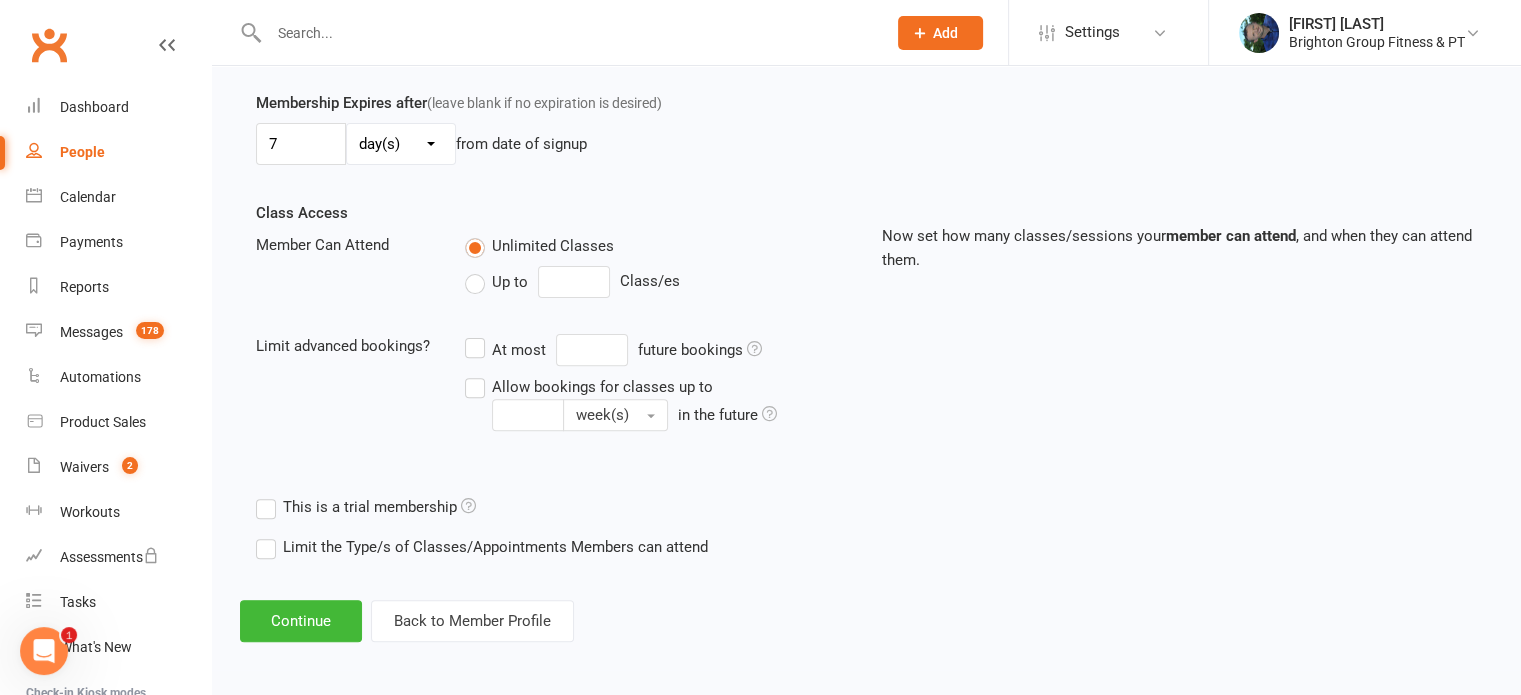 click on "This is a trial membership" at bounding box center [366, 507] 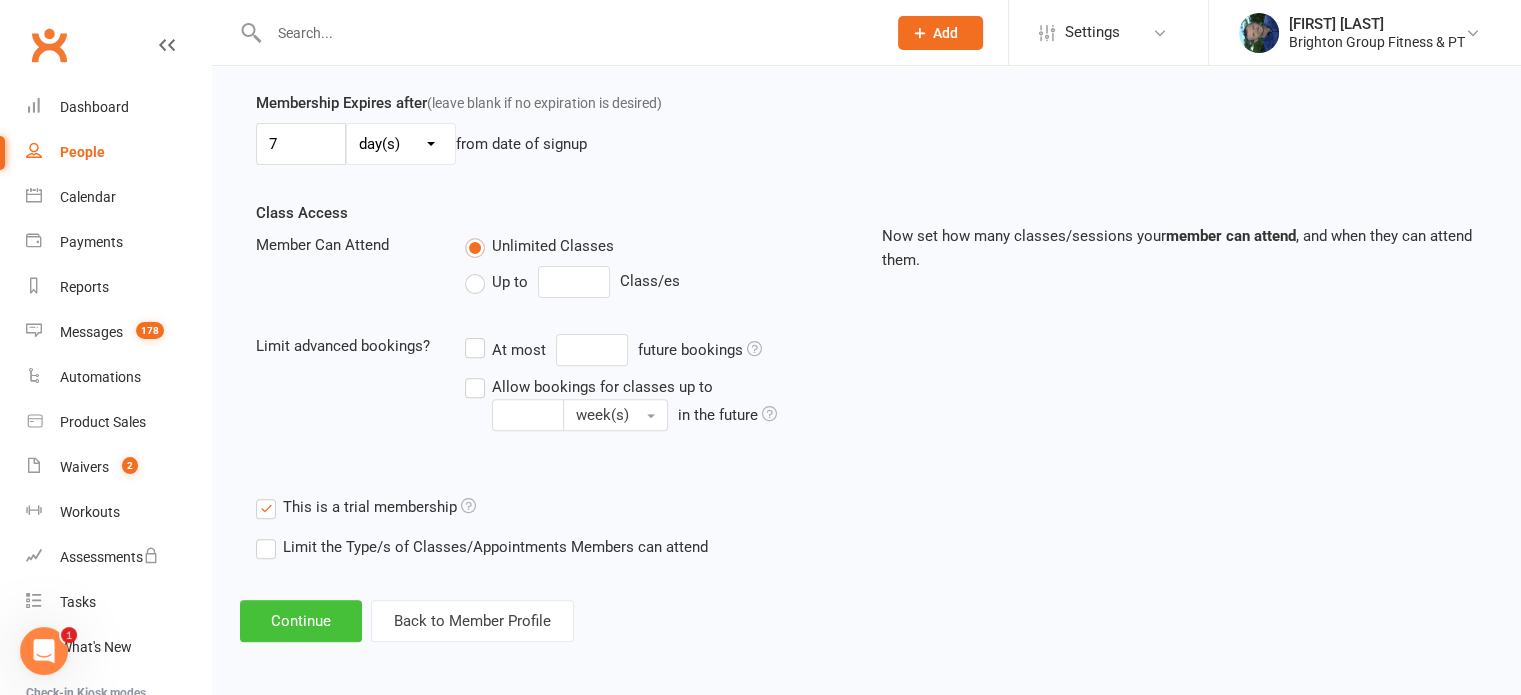 click on "Continue" at bounding box center [301, 621] 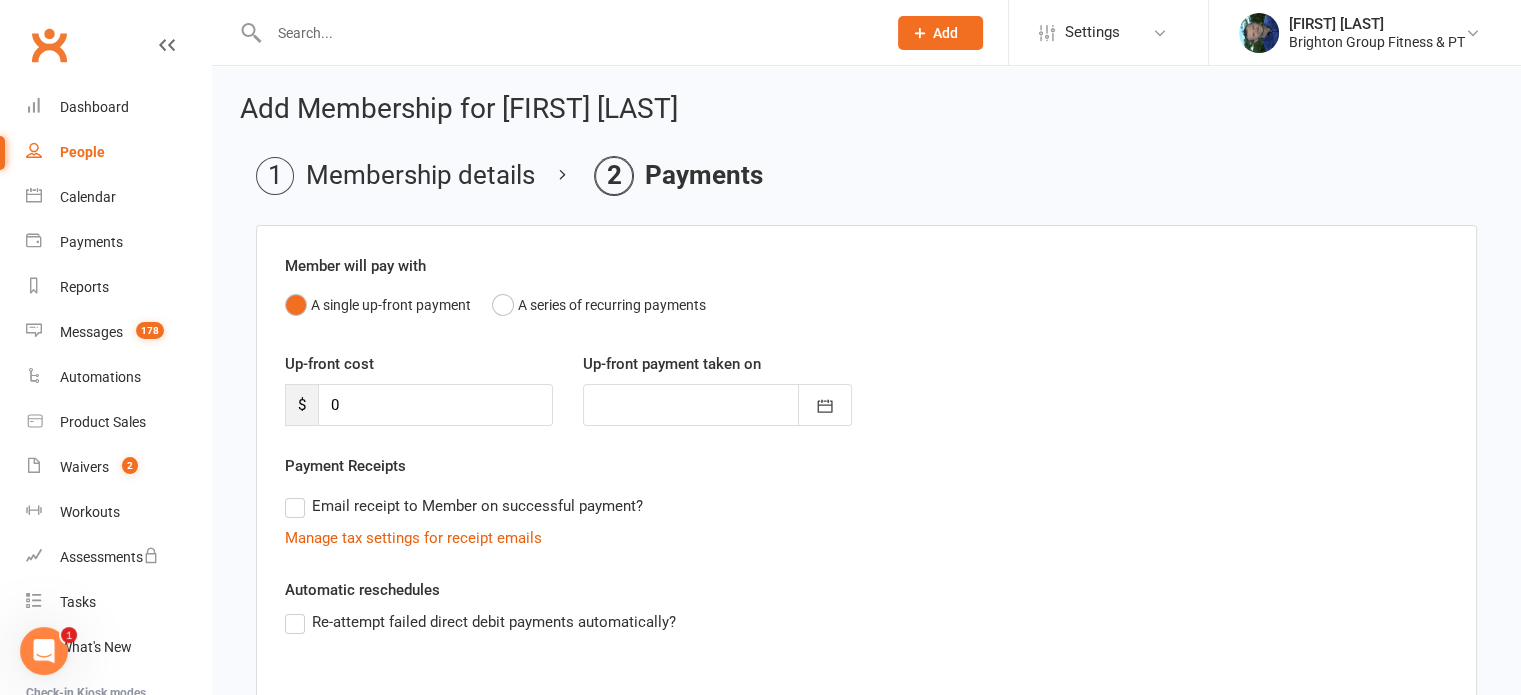 scroll, scrollTop: 312, scrollLeft: 0, axis: vertical 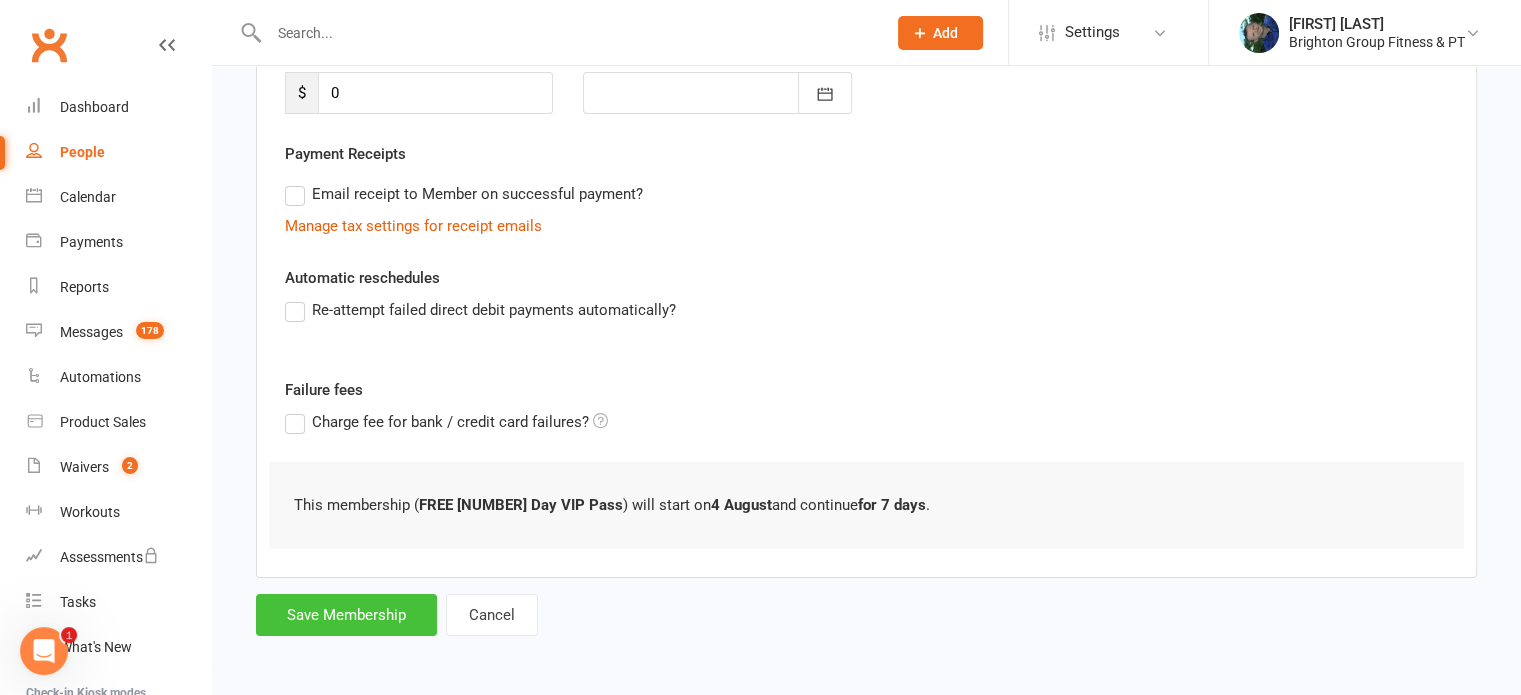 click on "Save Membership" at bounding box center (346, 615) 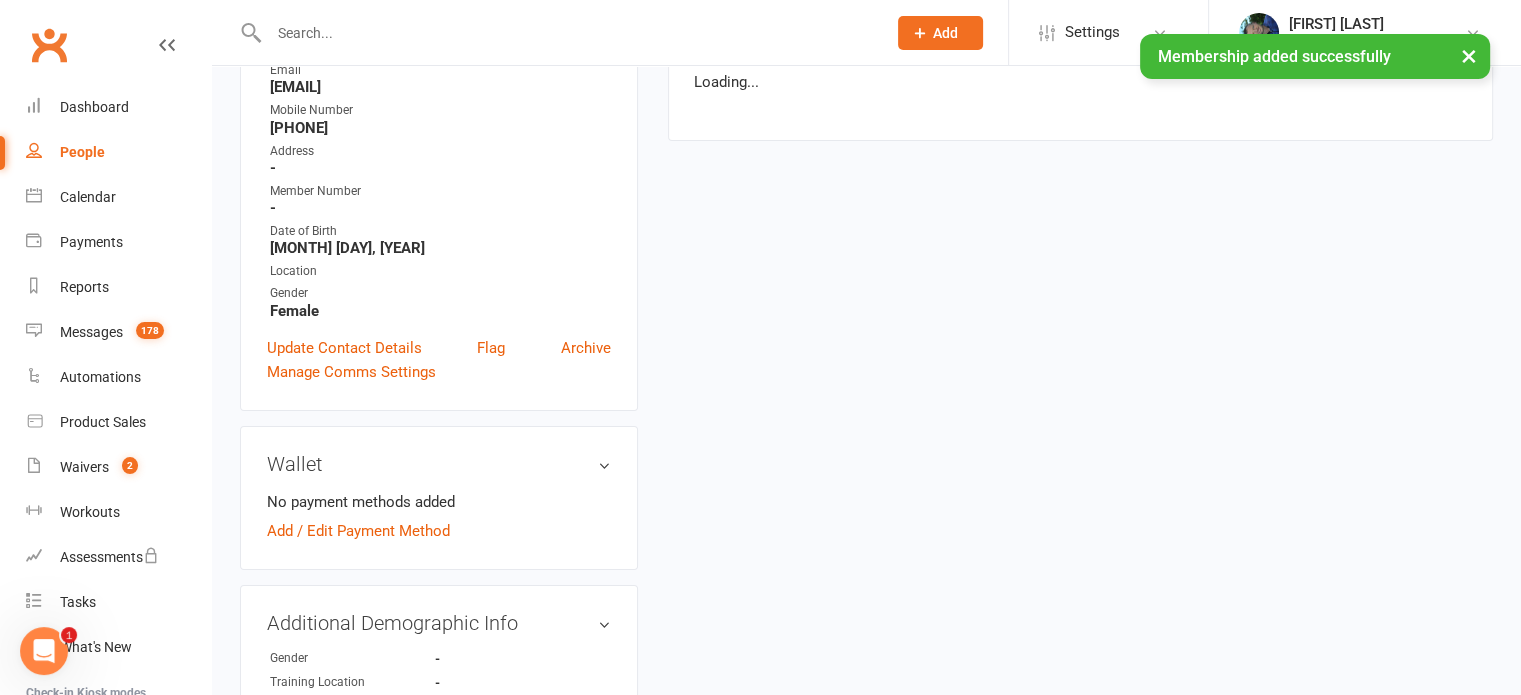 scroll, scrollTop: 0, scrollLeft: 0, axis: both 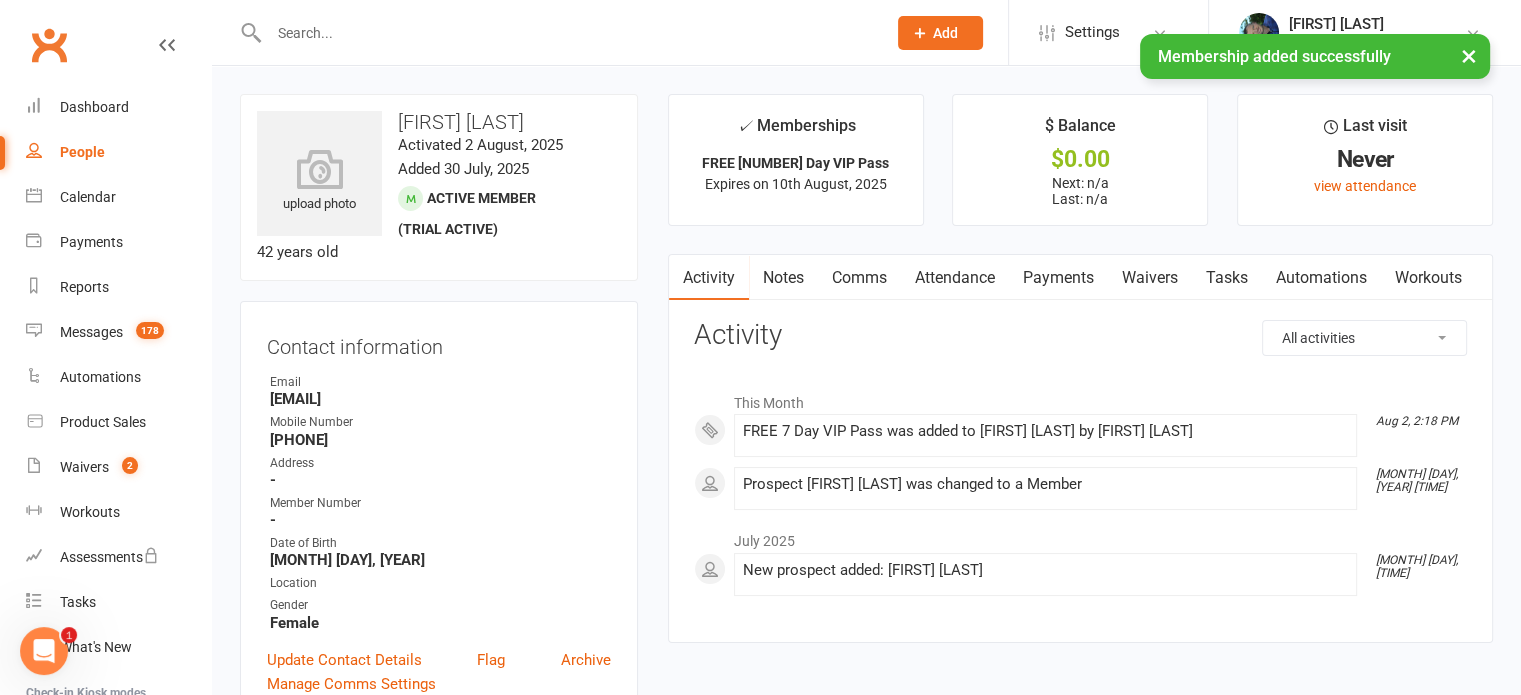 click on "Automations" at bounding box center (1321, 278) 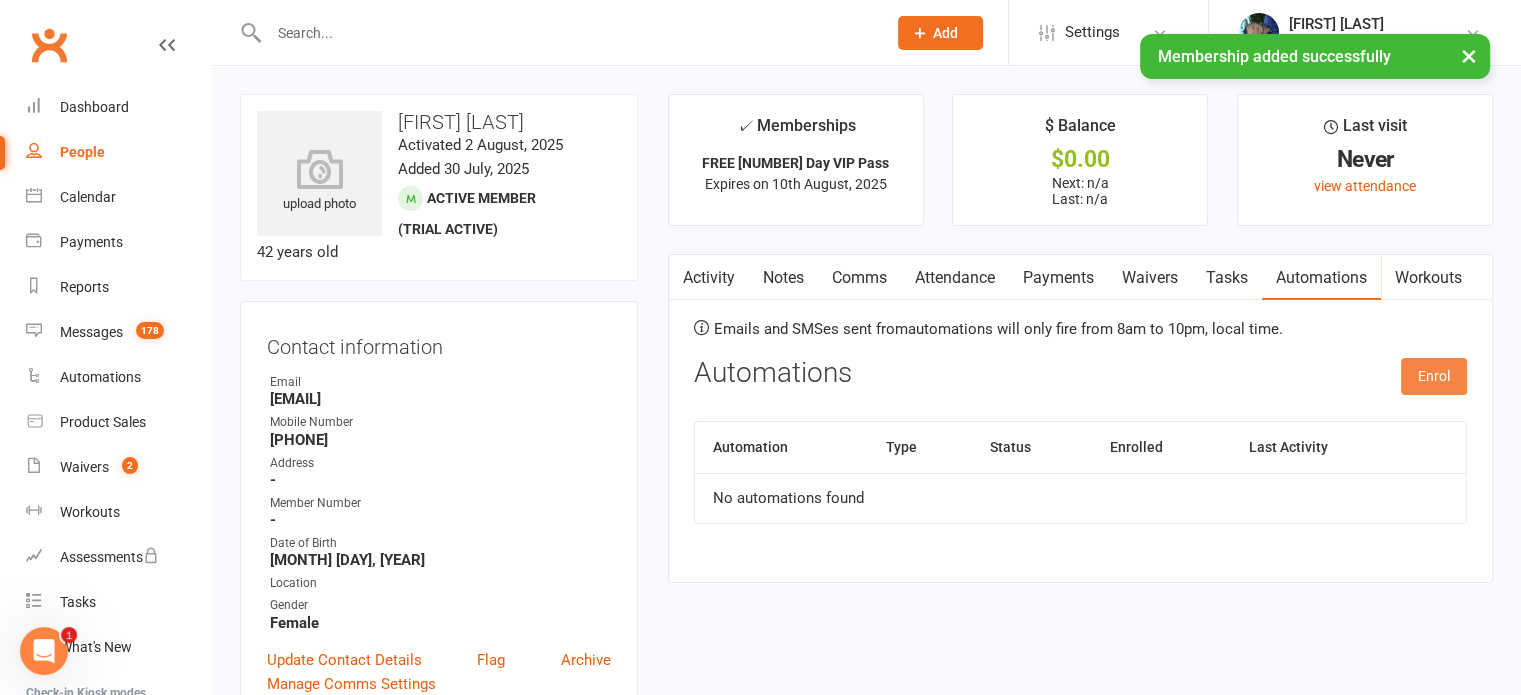 click on "Enrol" at bounding box center (1434, 376) 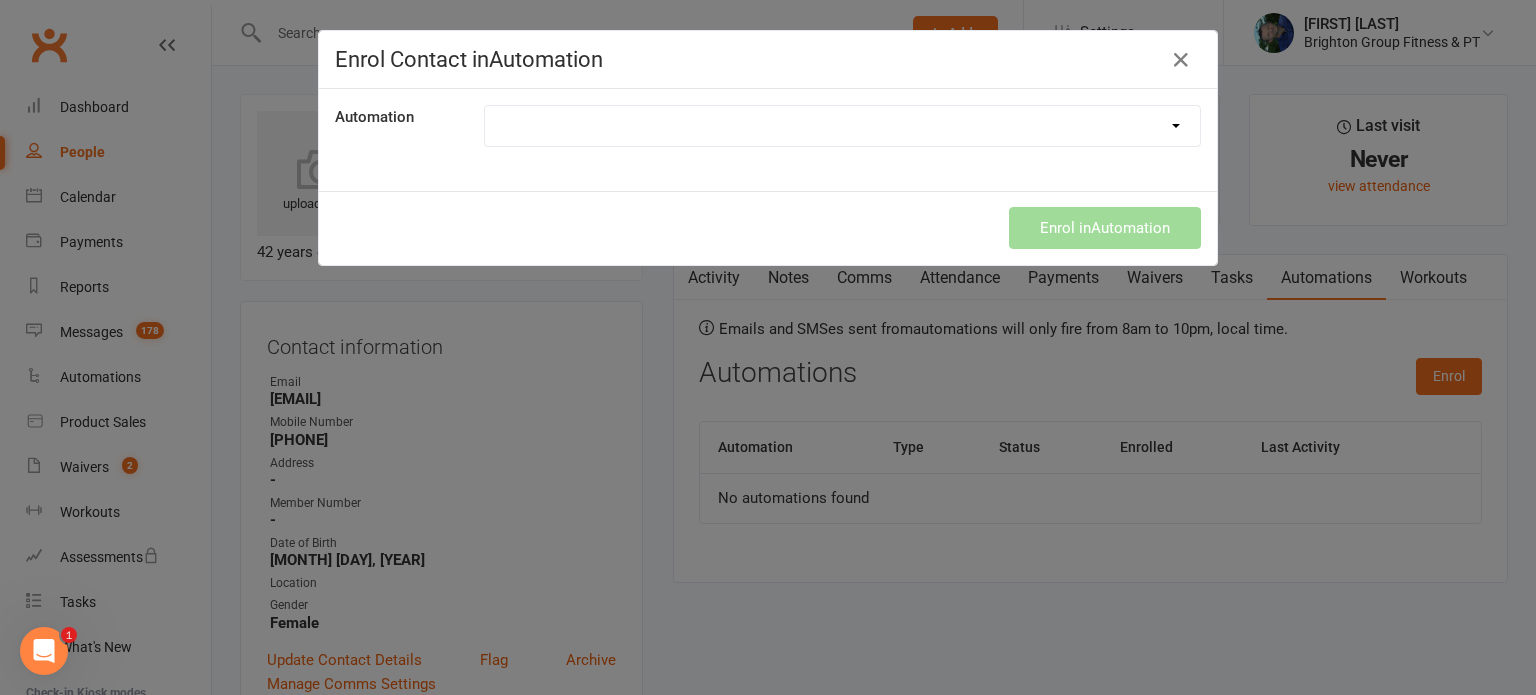 click on "Booking Link Instructions Booking Link (Yoga Only) Credit Card Expiry End of Suspension Happy Birthday Nice job at your first session ;-) No Show to Phone Call Booking Re-Signing Existing Member Suspension Started Confirmation Upcoming Payment Due Waiver Link after Booking (Reminder)" at bounding box center (842, 126) 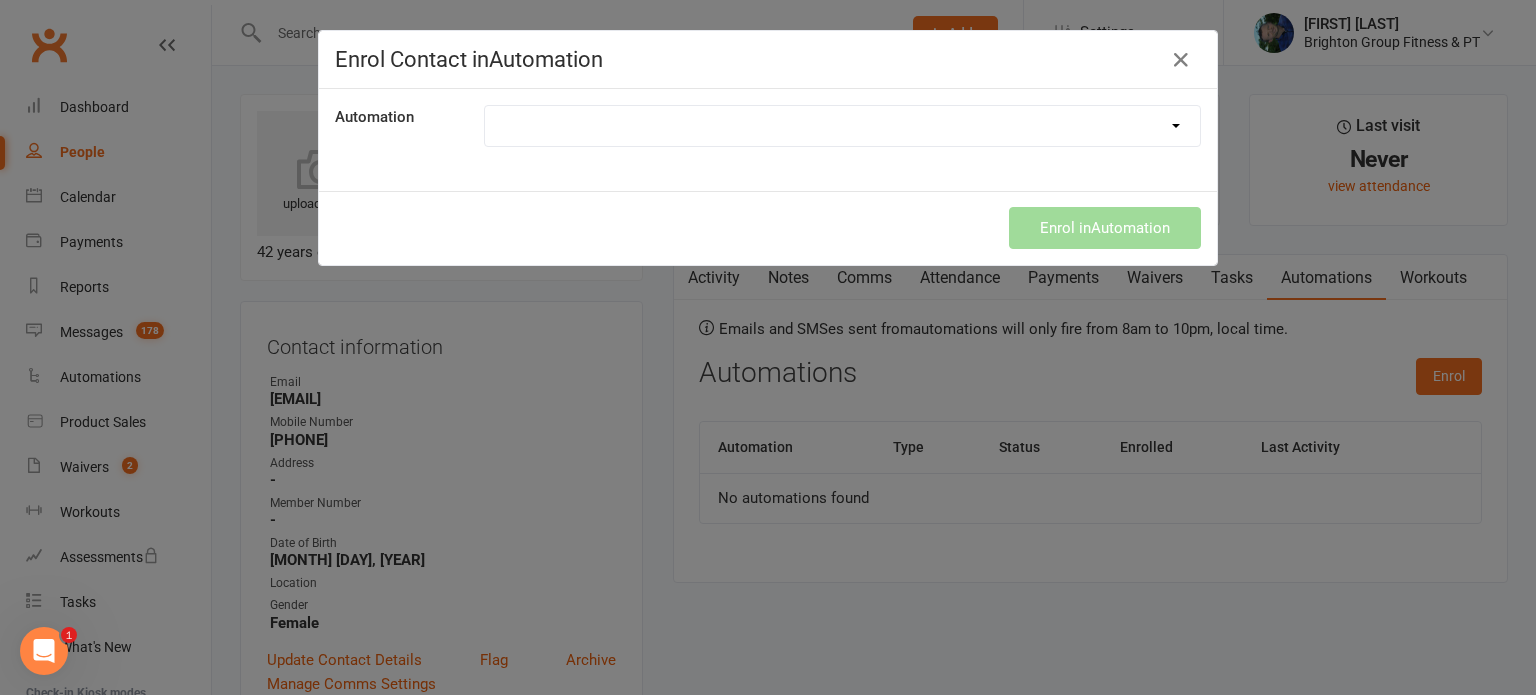 select on "553" 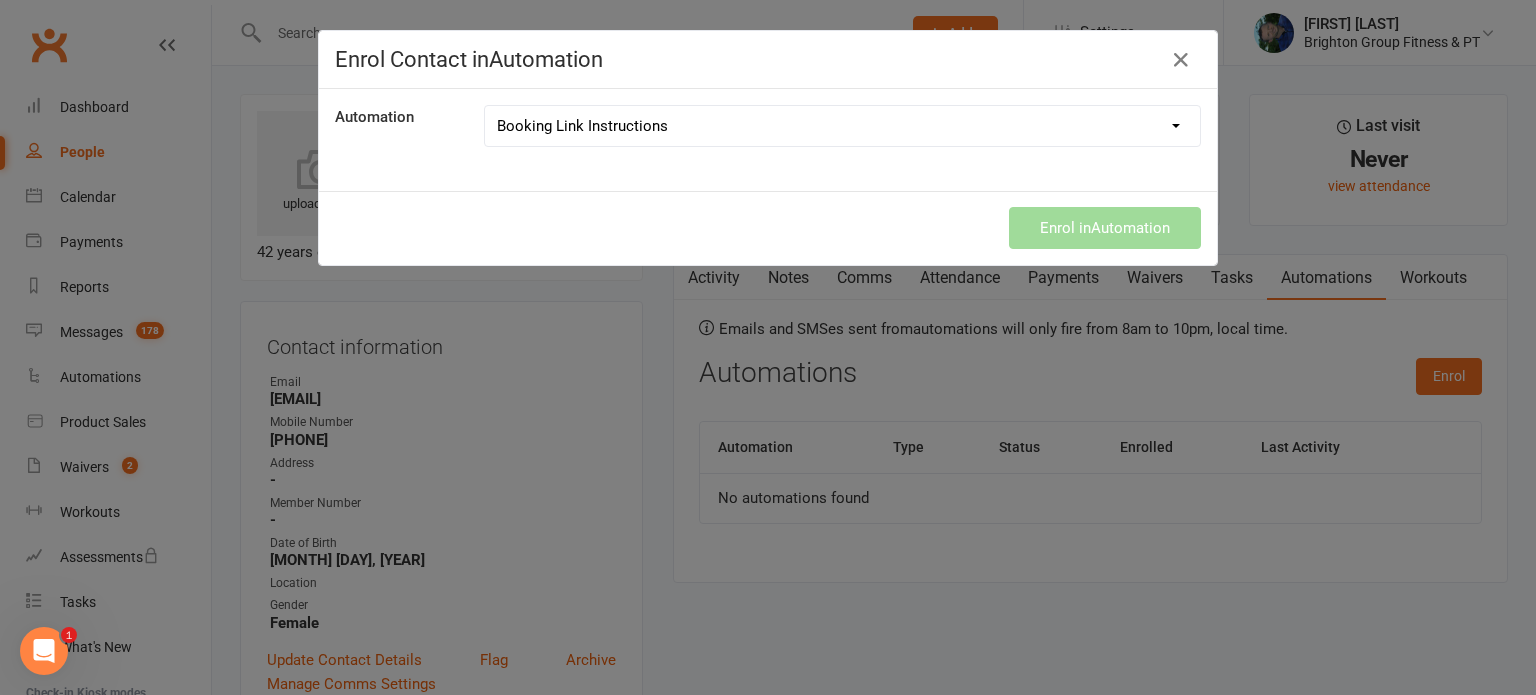 click on "Booking Link Instructions Booking Link (Yoga Only) Credit Card Expiry End of Suspension Happy Birthday Nice job at your first session ;-) No Show to Phone Call Booking Re-Signing Existing Member Suspension Started Confirmation Upcoming Payment Due Waiver Link after Booking (Reminder)" at bounding box center (842, 126) 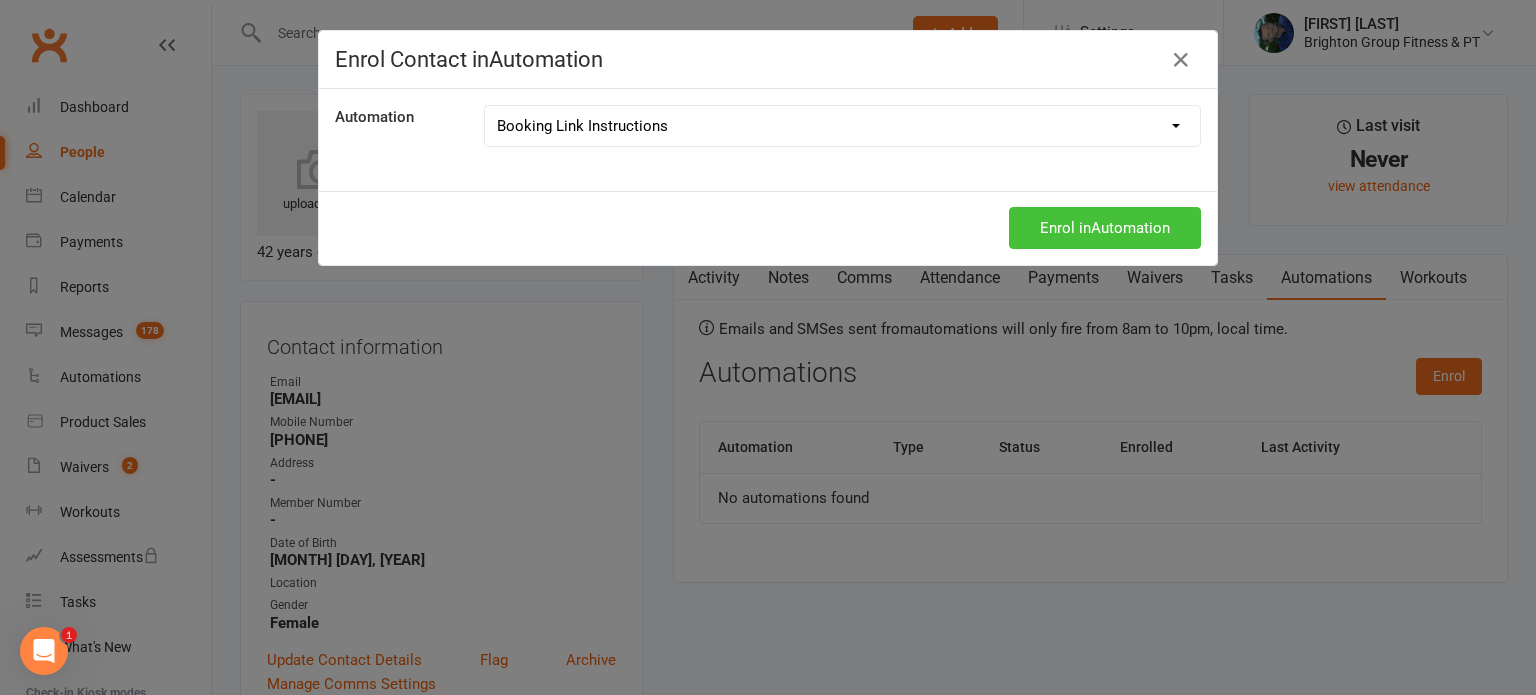click on "Enrol in Automation" at bounding box center [1105, 228] 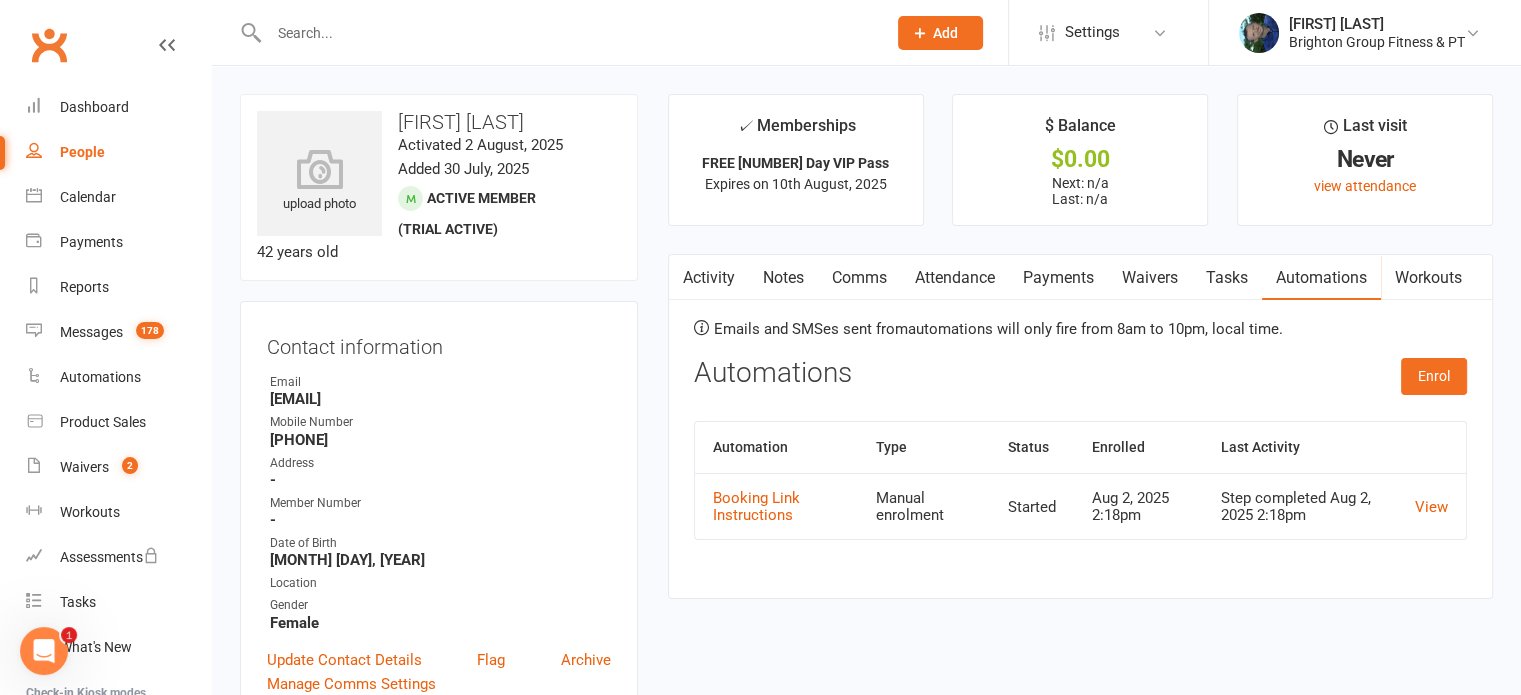 click on "Activity" at bounding box center [709, 278] 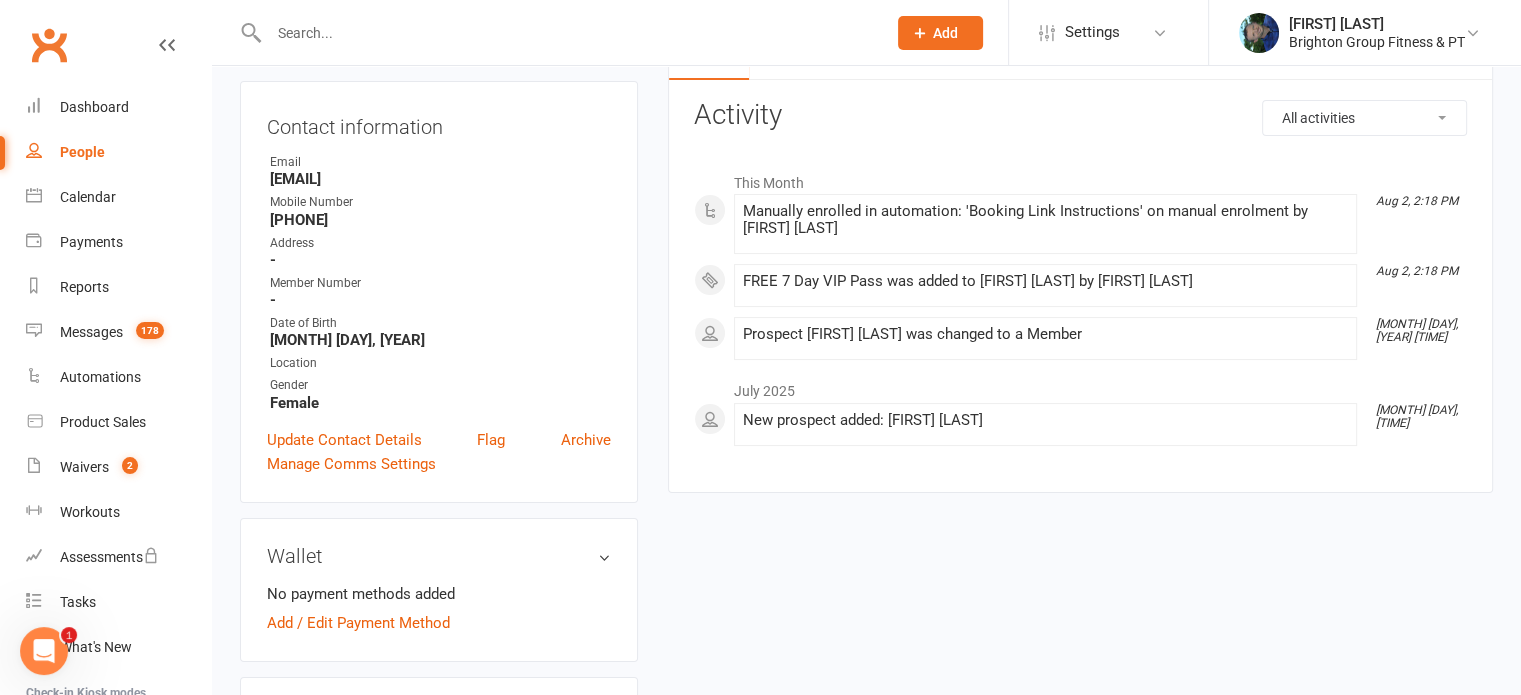 scroll, scrollTop: 175, scrollLeft: 0, axis: vertical 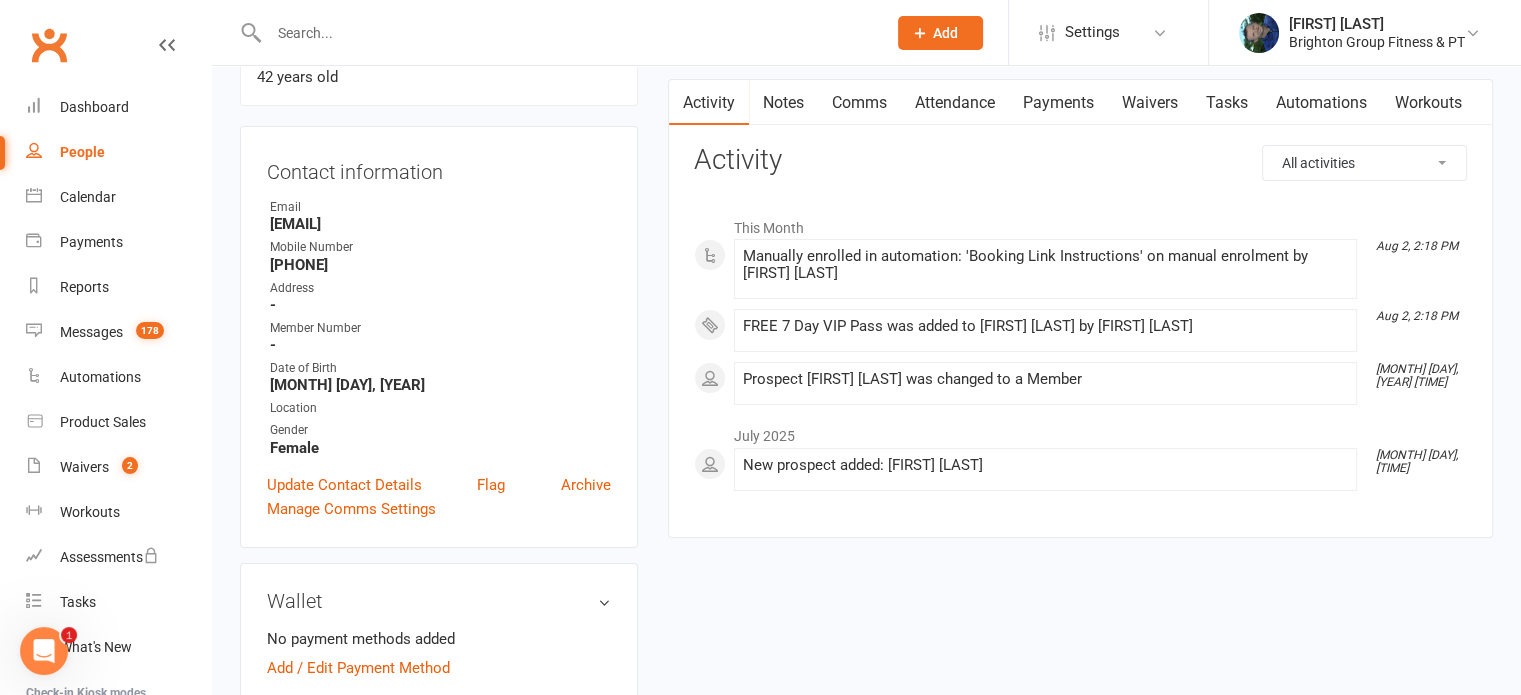 click on "[PHONE]" at bounding box center (440, 265) 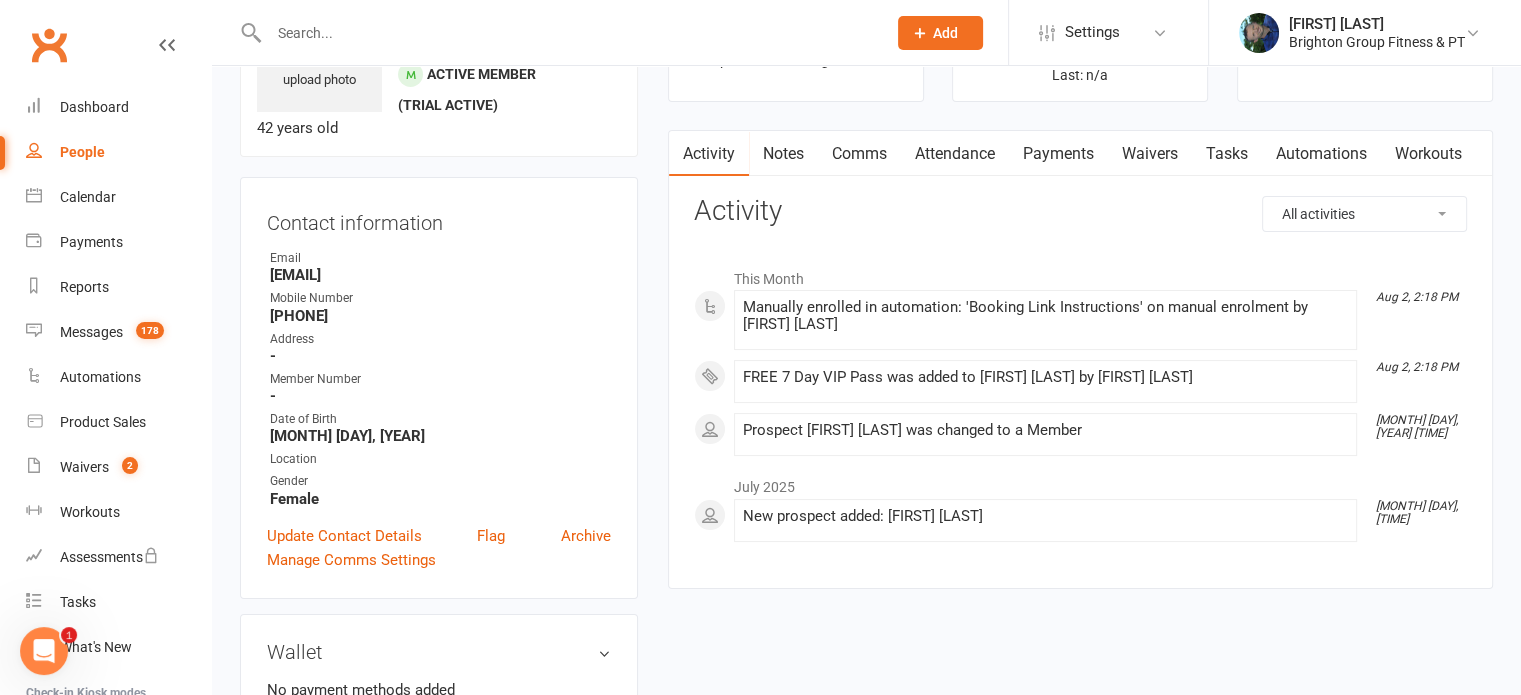 scroll, scrollTop: 0, scrollLeft: 0, axis: both 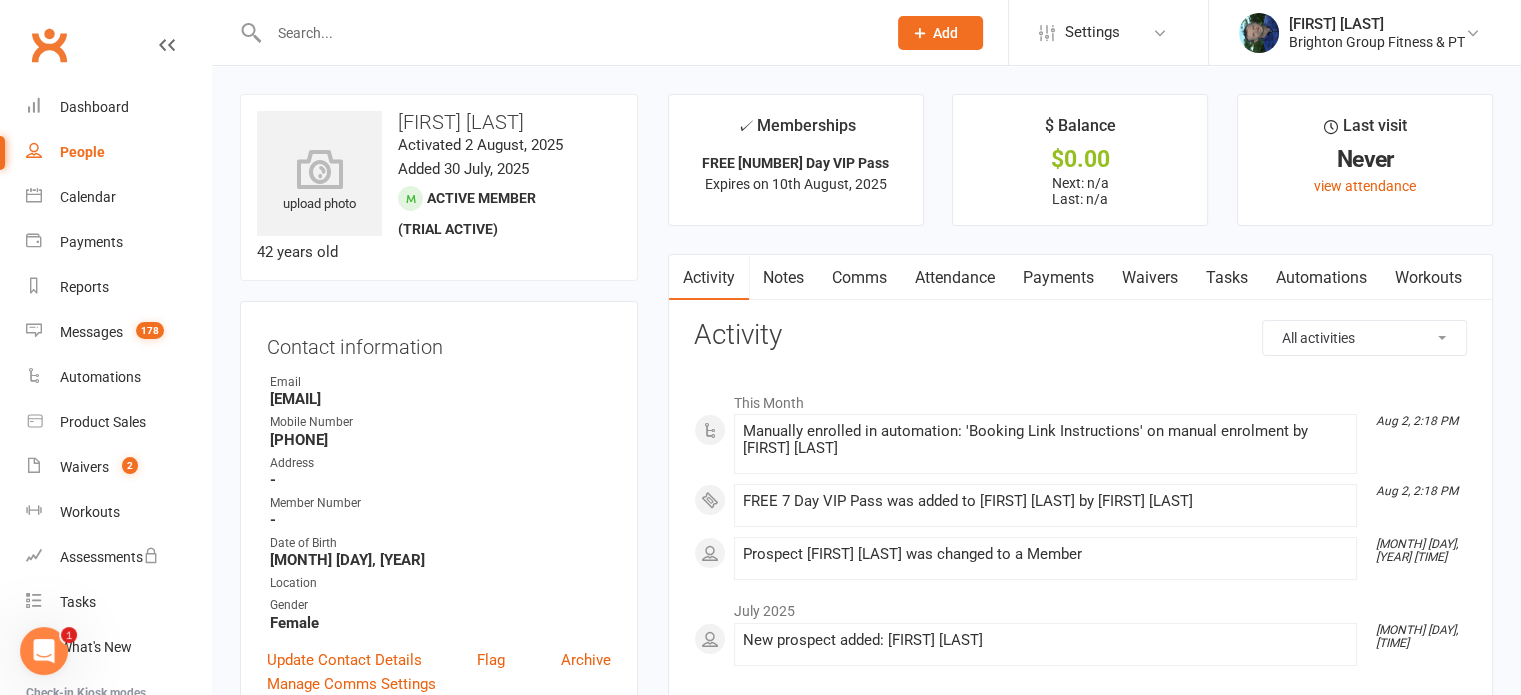 click at bounding box center [567, 33] 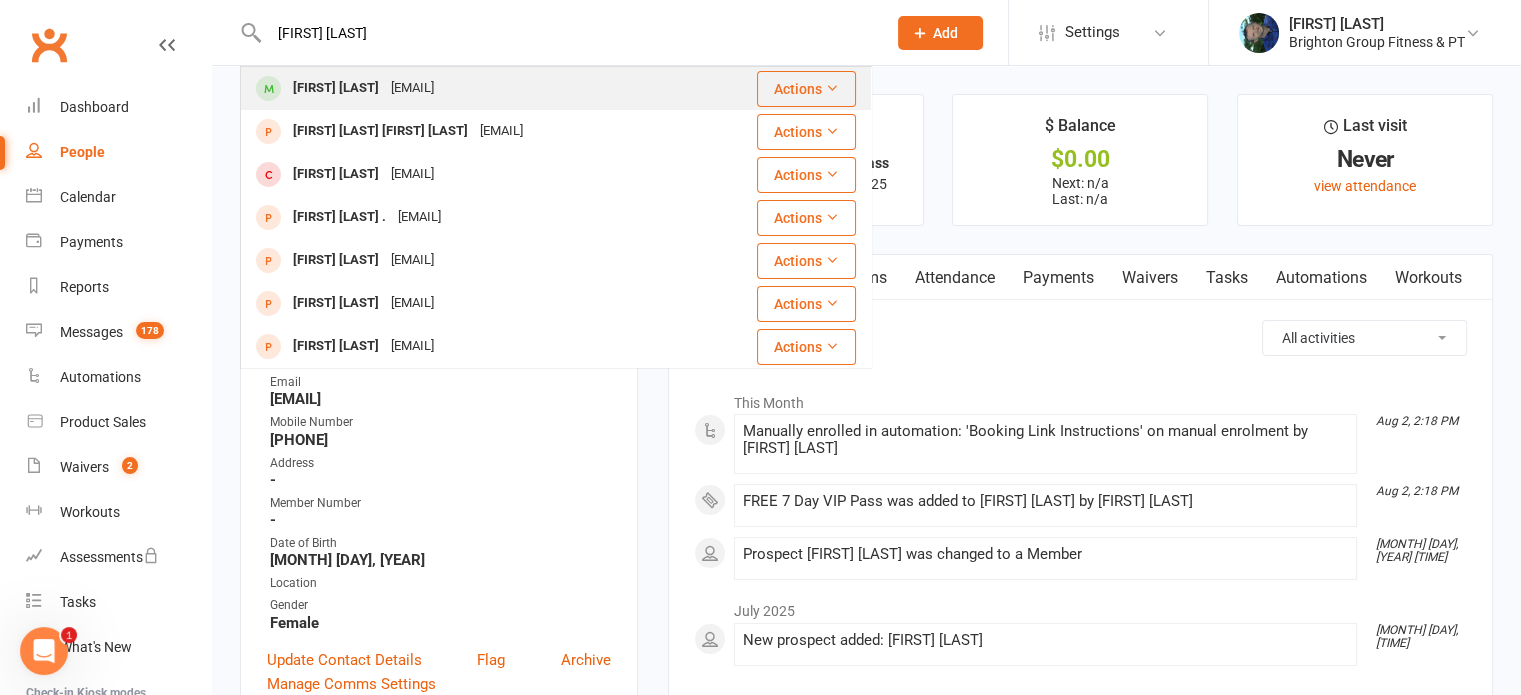type on "[FIRST] [LAST]" 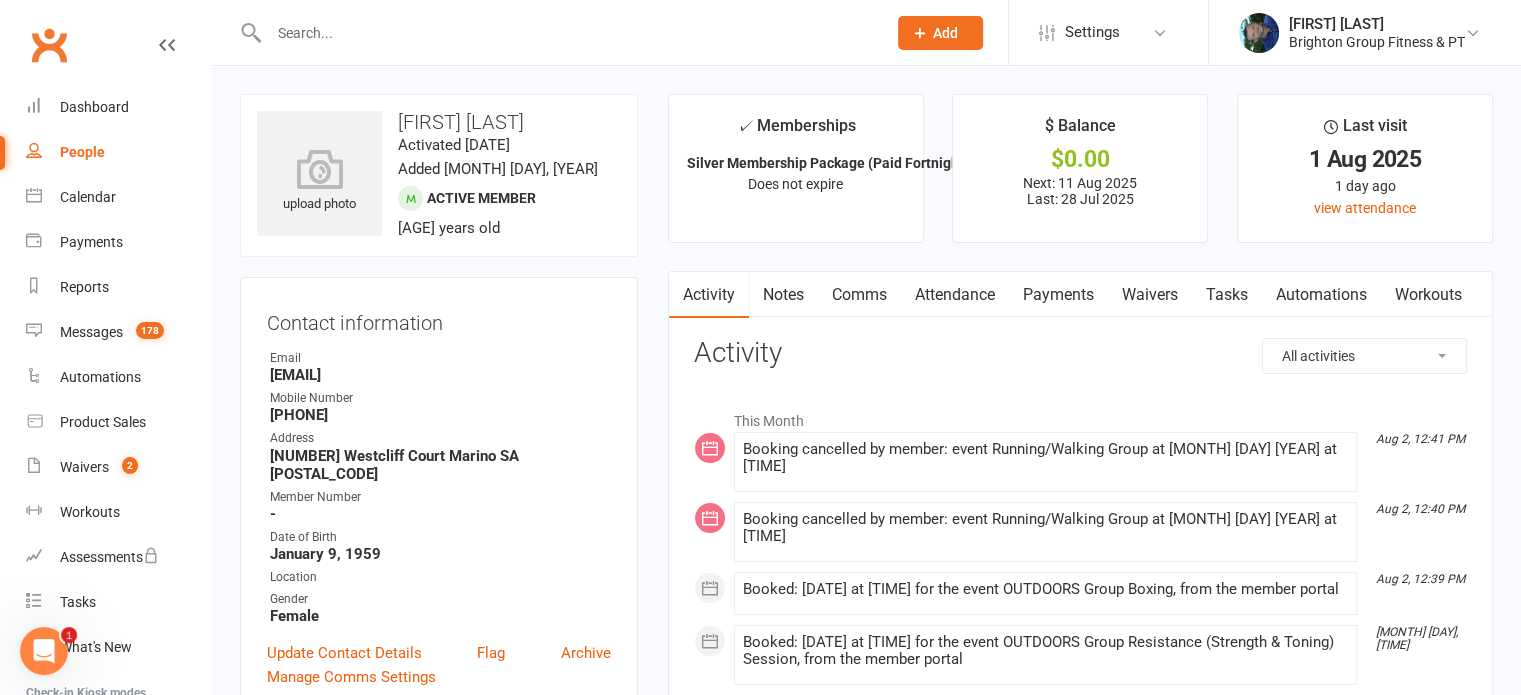 click on "Attendance" at bounding box center [955, 295] 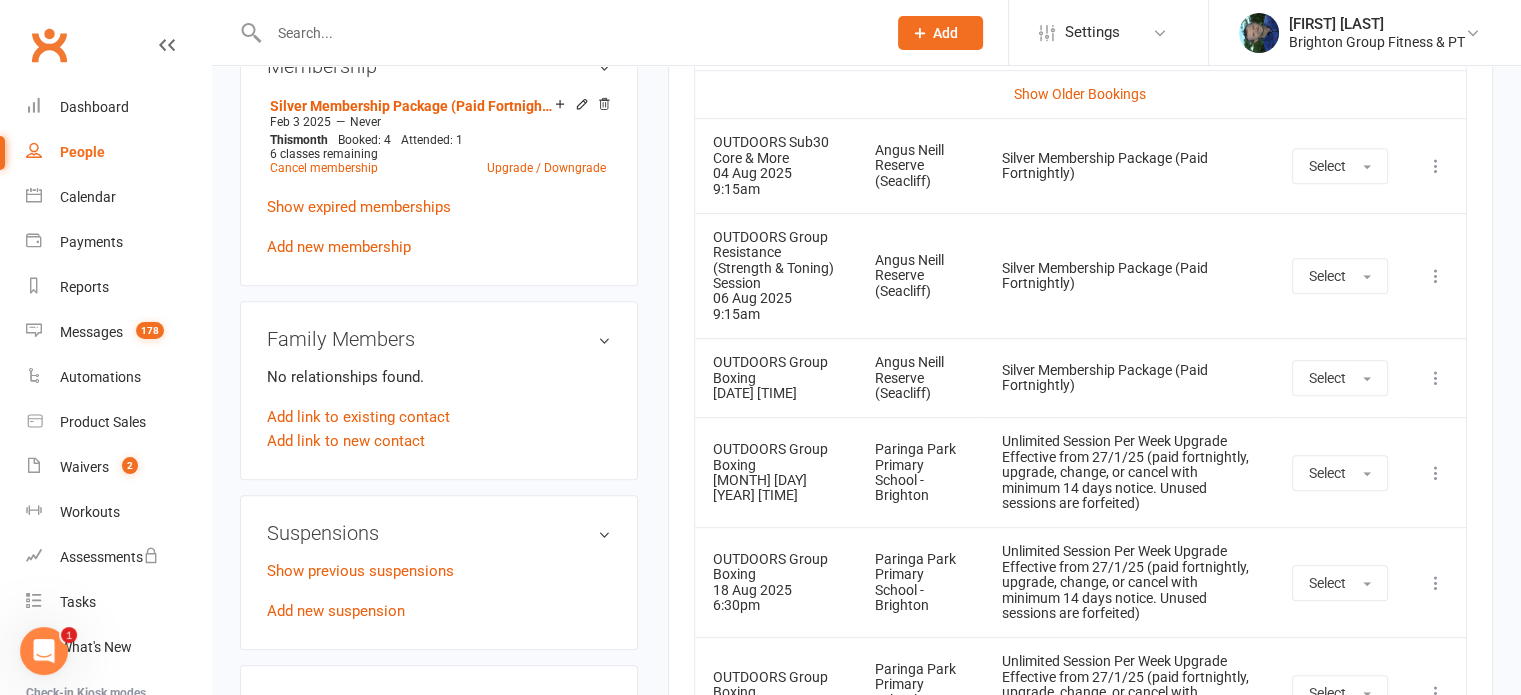 scroll, scrollTop: 1092, scrollLeft: 0, axis: vertical 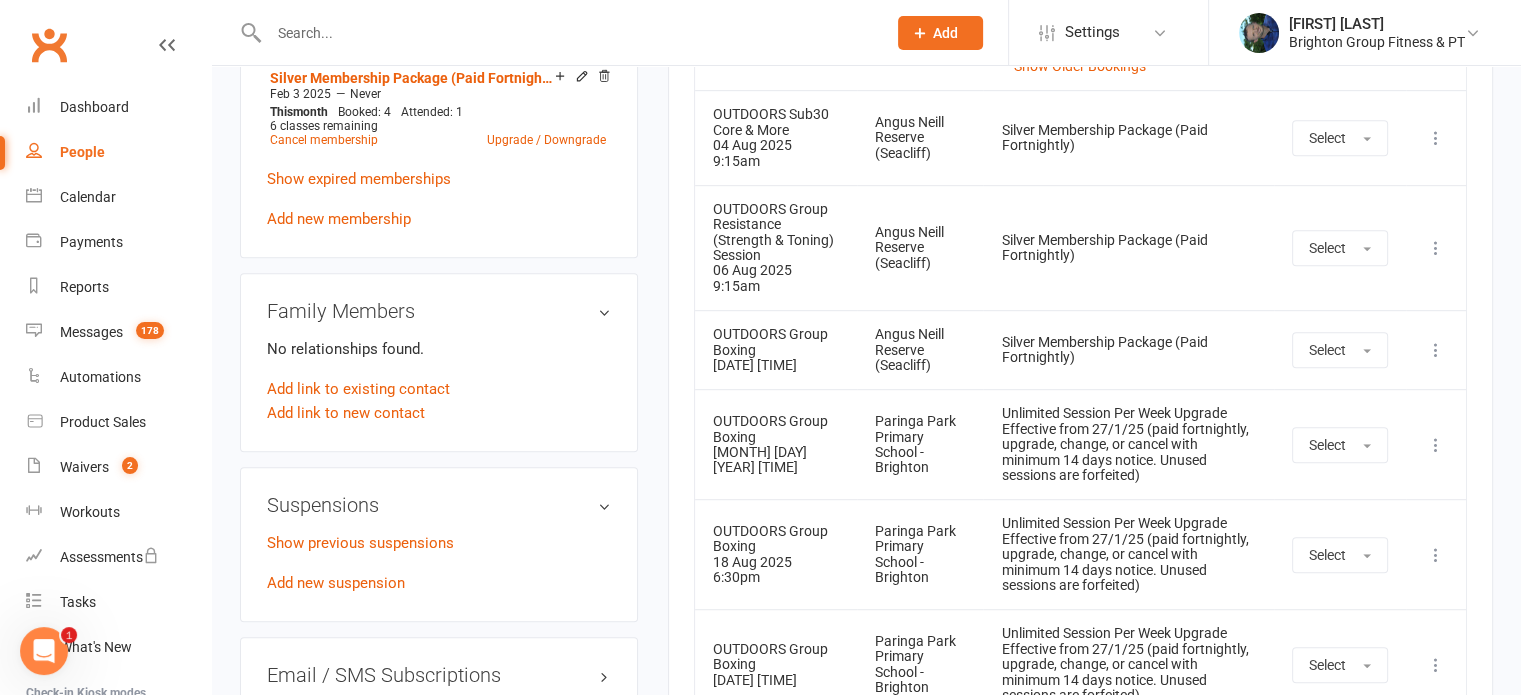 click at bounding box center (1436, 445) 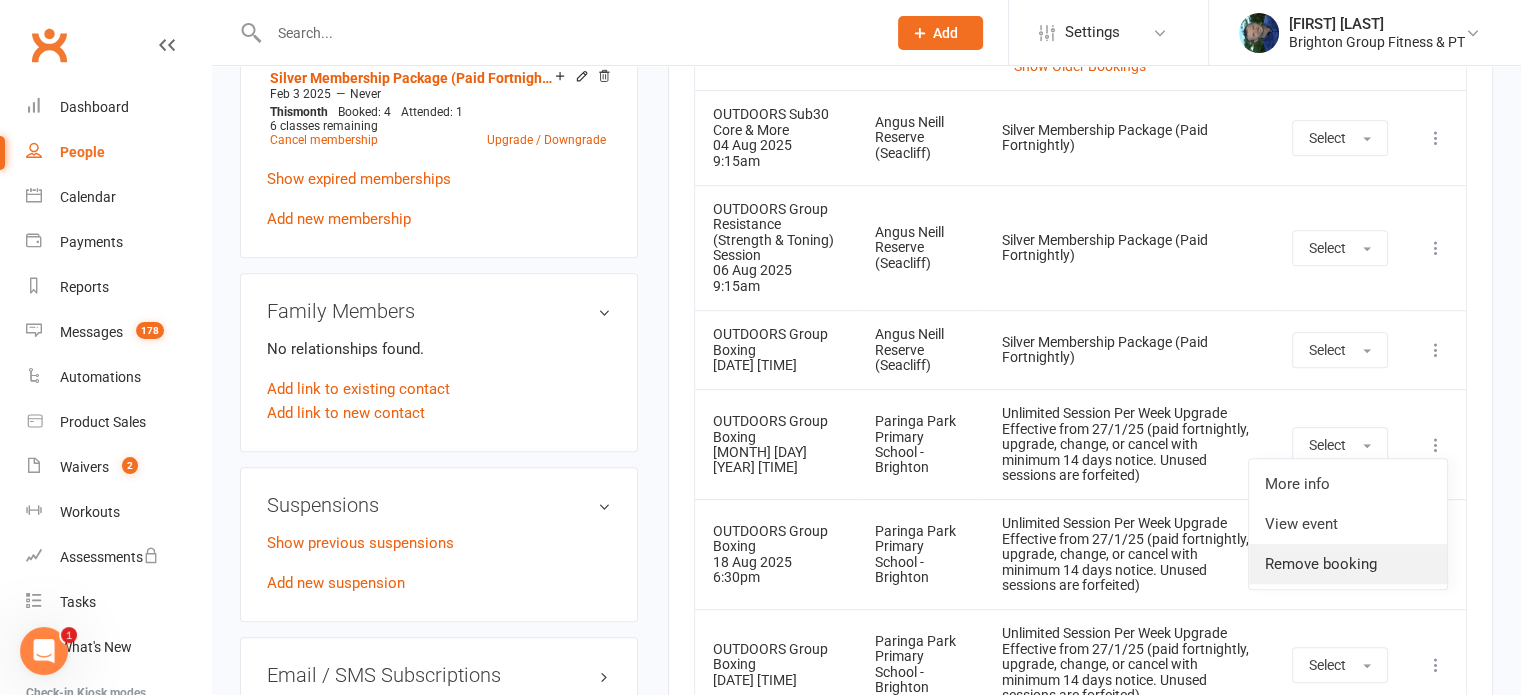 click on "Remove booking" at bounding box center (1348, 564) 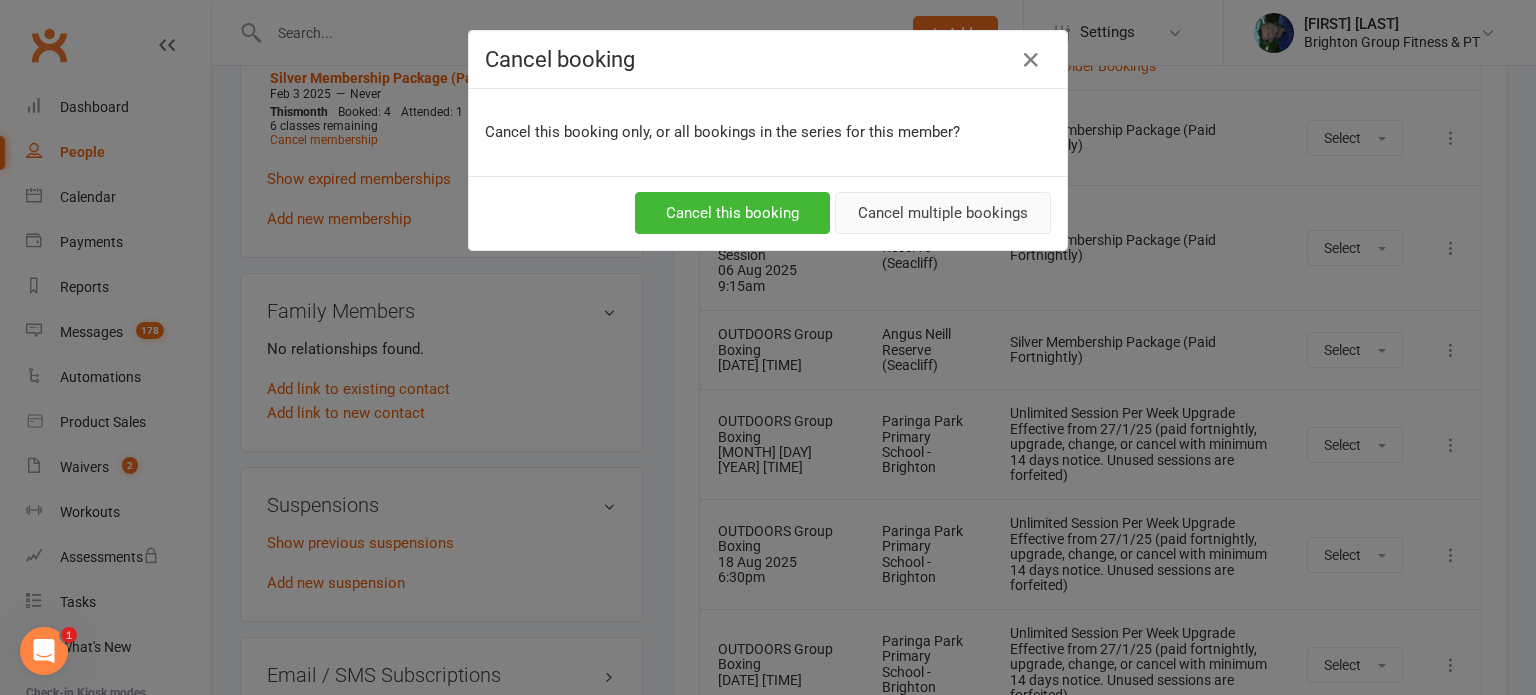 click on "Cancel multiple bookings" at bounding box center [943, 213] 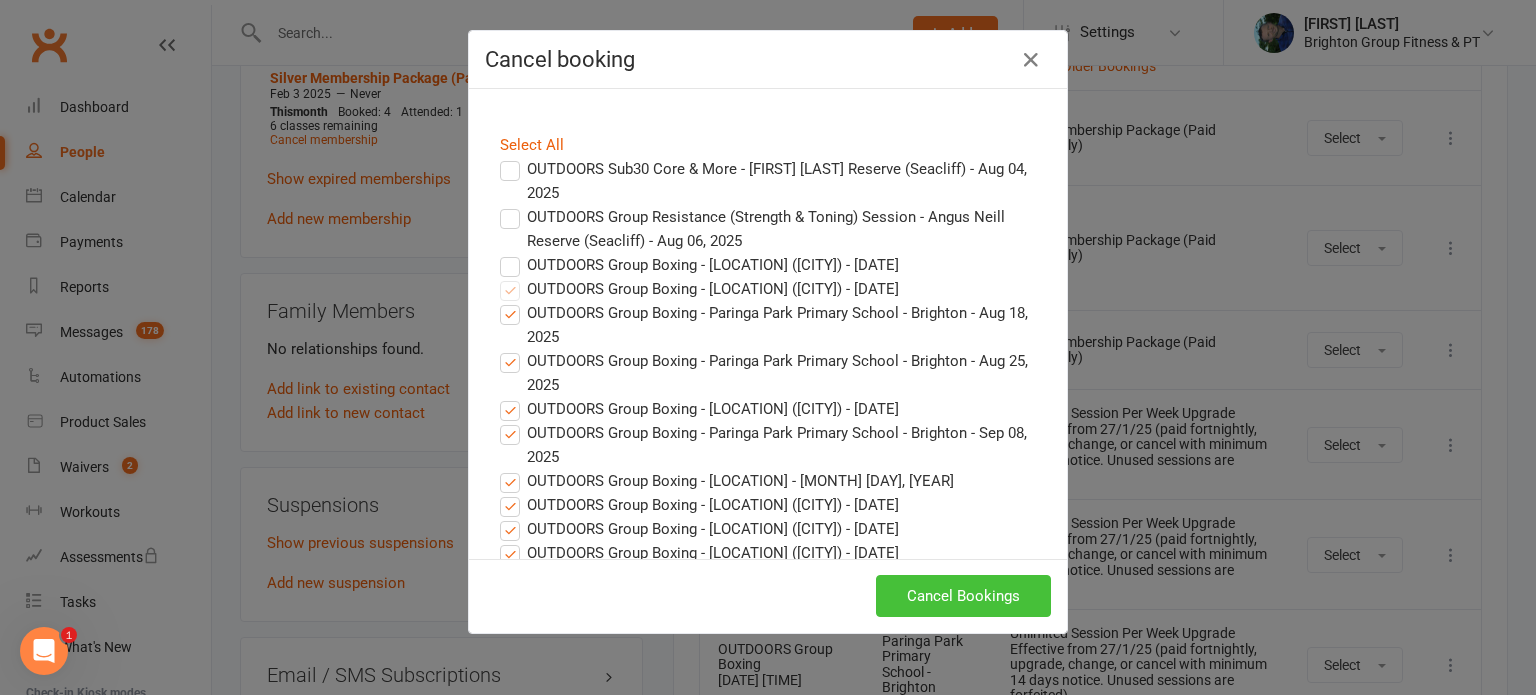 click on "Cancel Bookings" at bounding box center (963, 596) 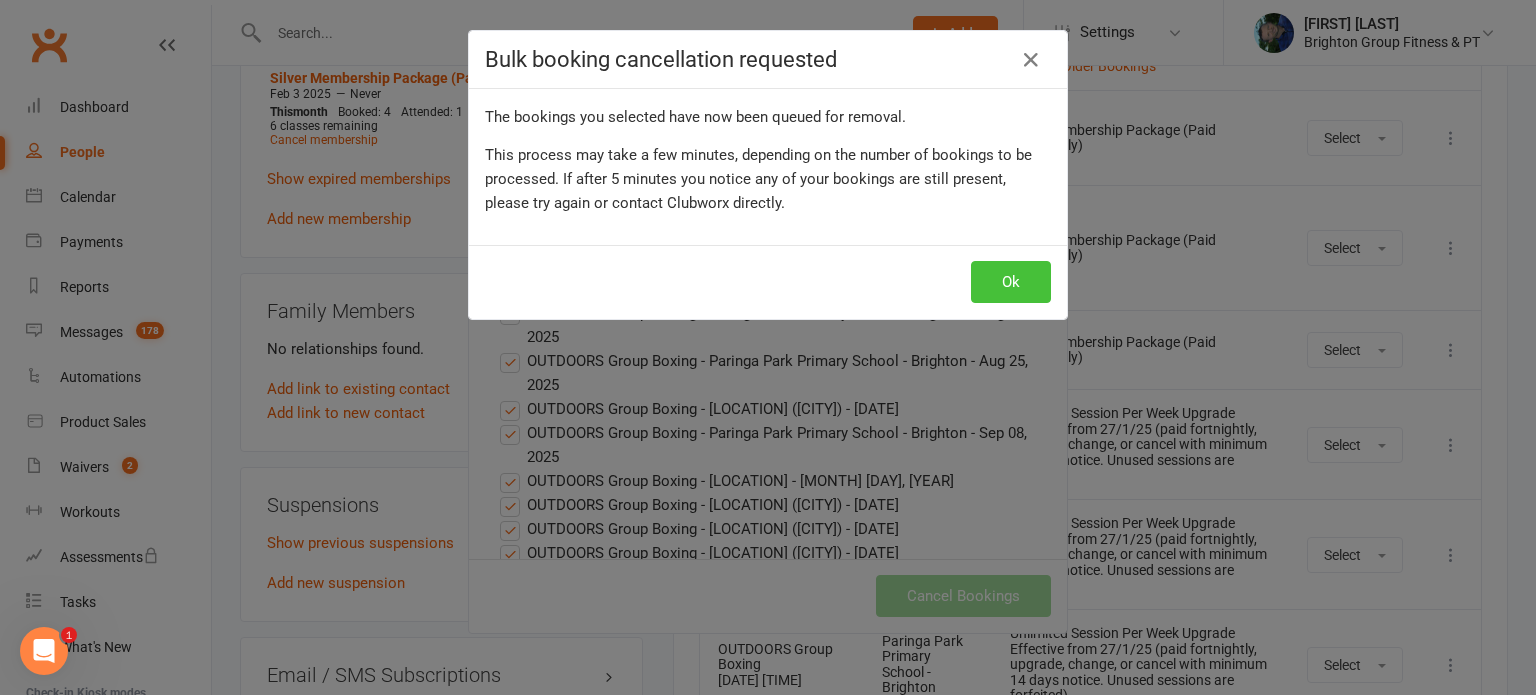 click on "Ok" at bounding box center (1011, 282) 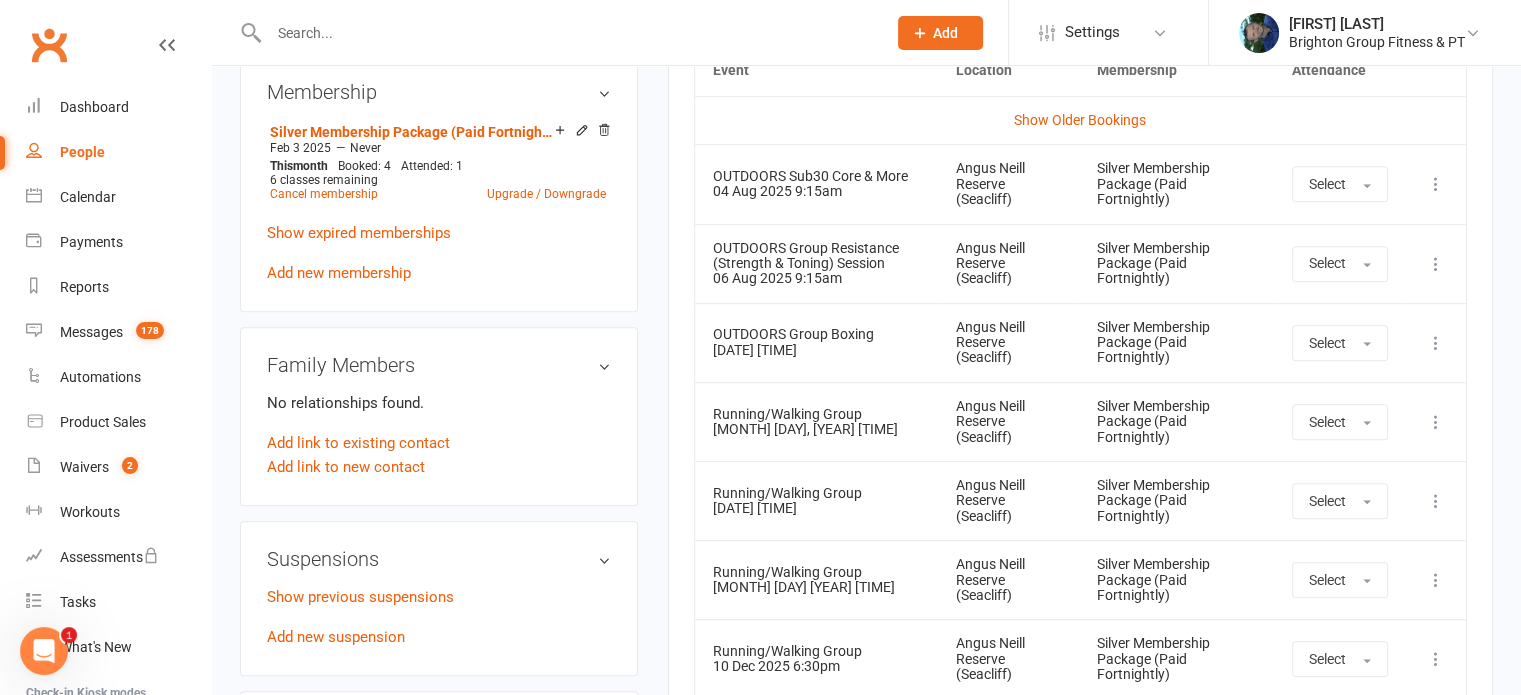 scroll, scrollTop: 1048, scrollLeft: 0, axis: vertical 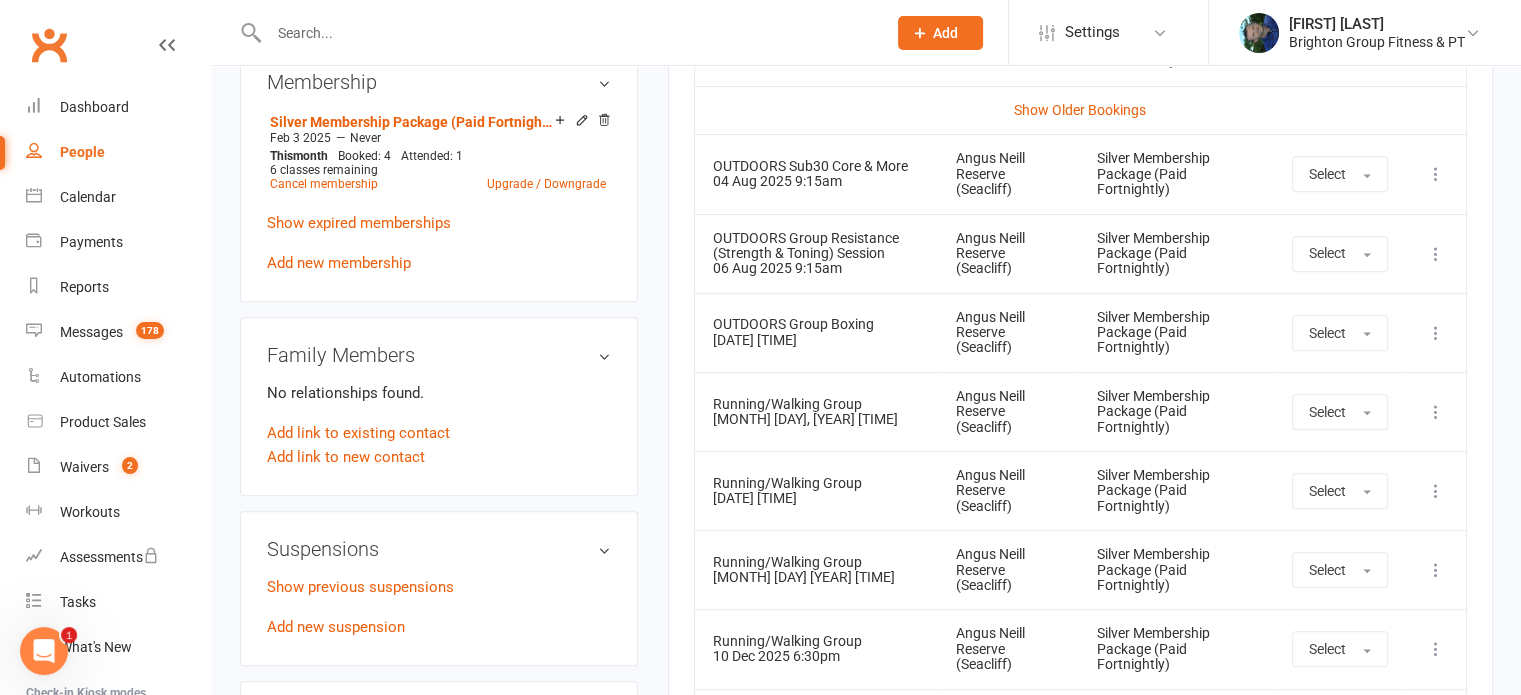 click at bounding box center (1436, 412) 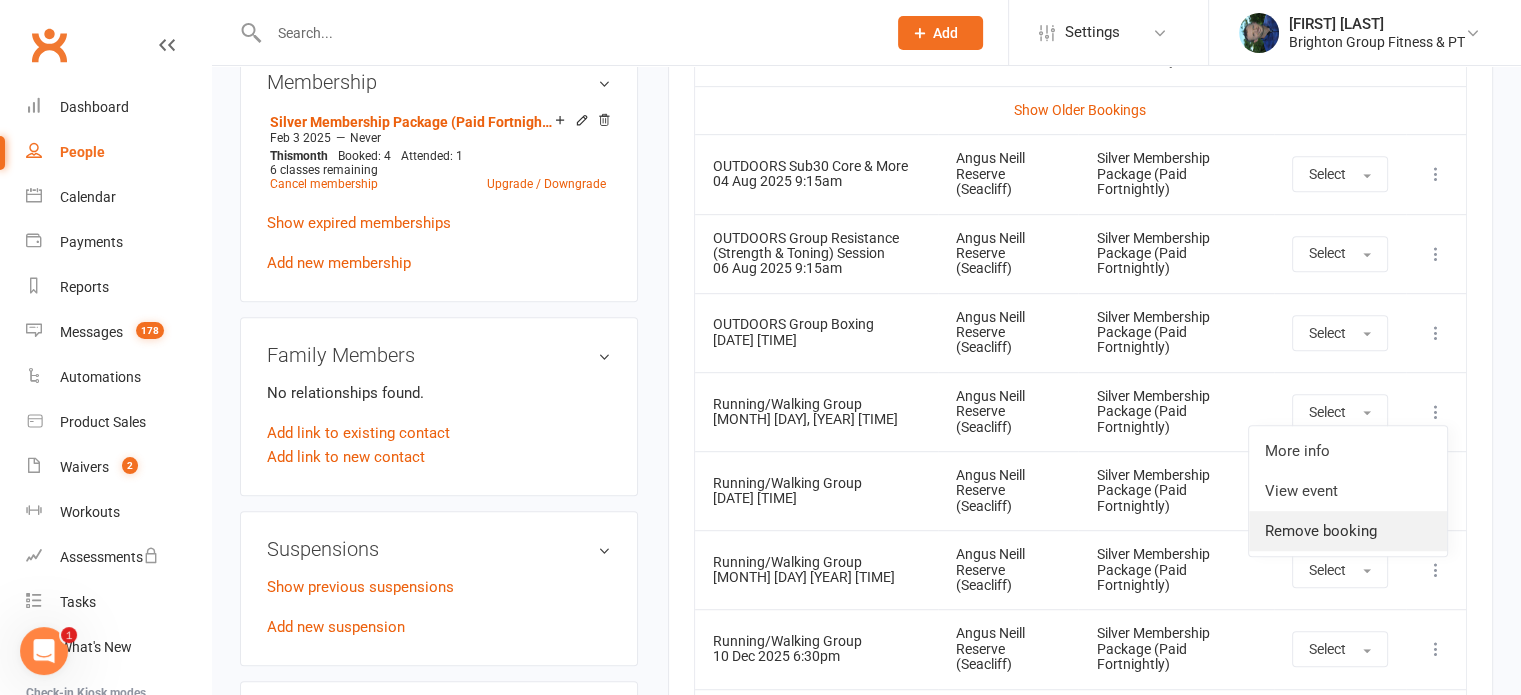 click on "Remove booking" at bounding box center [1348, 531] 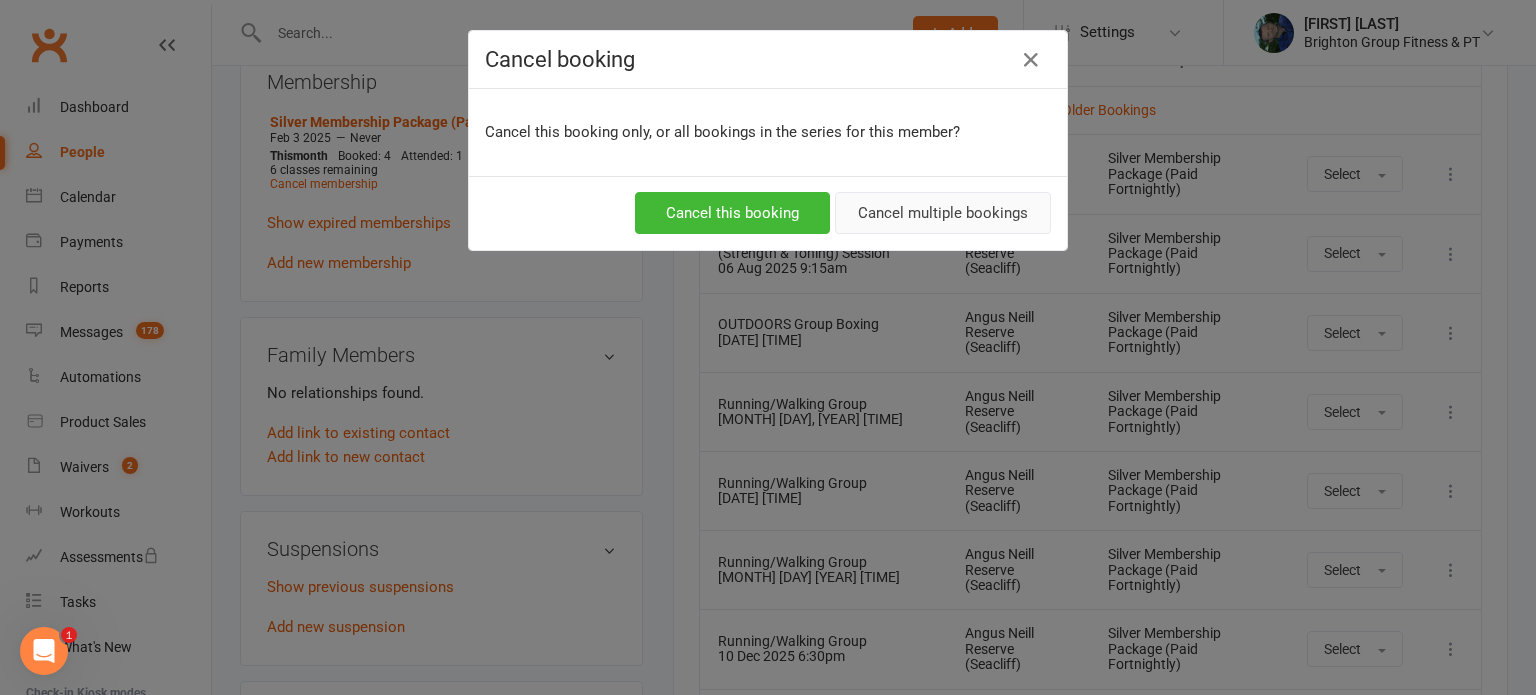 click on "Cancel multiple bookings" at bounding box center [943, 213] 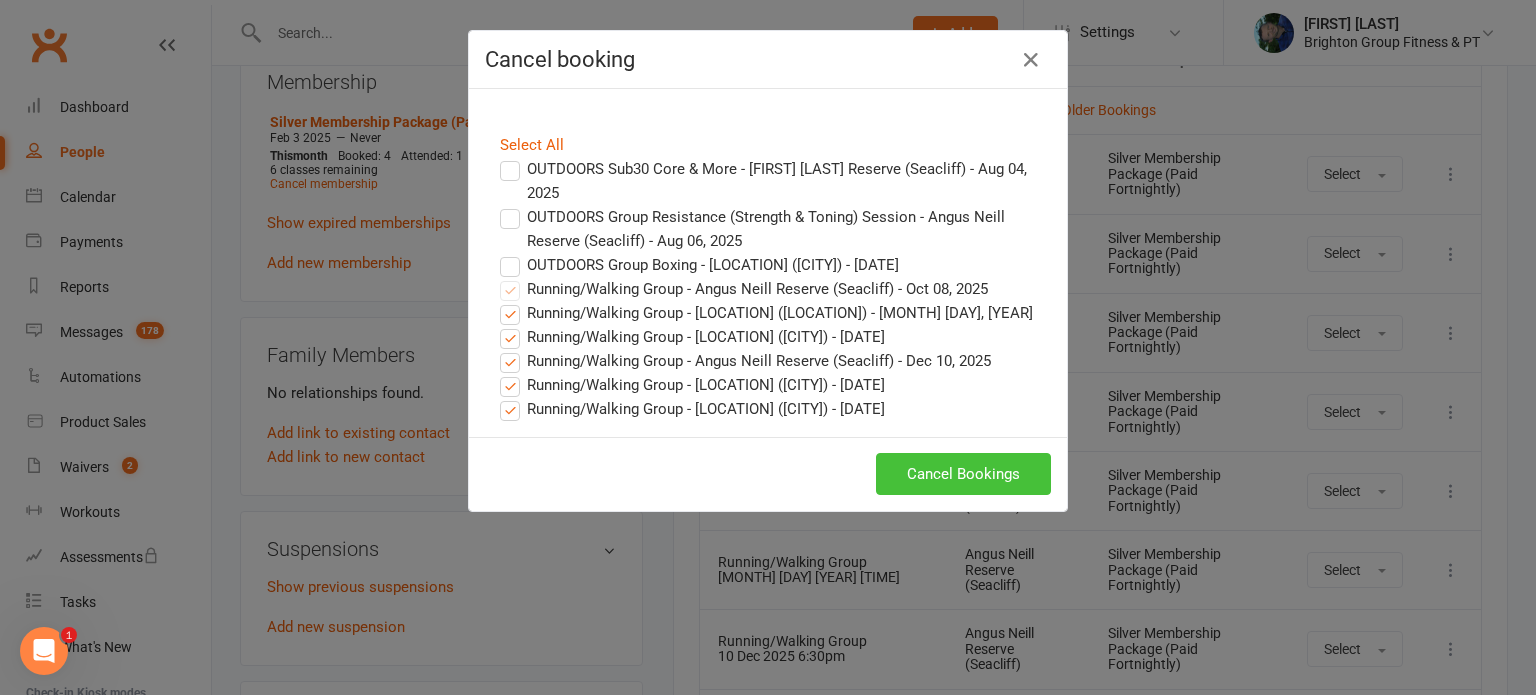 click on "Cancel Bookings" at bounding box center (963, 474) 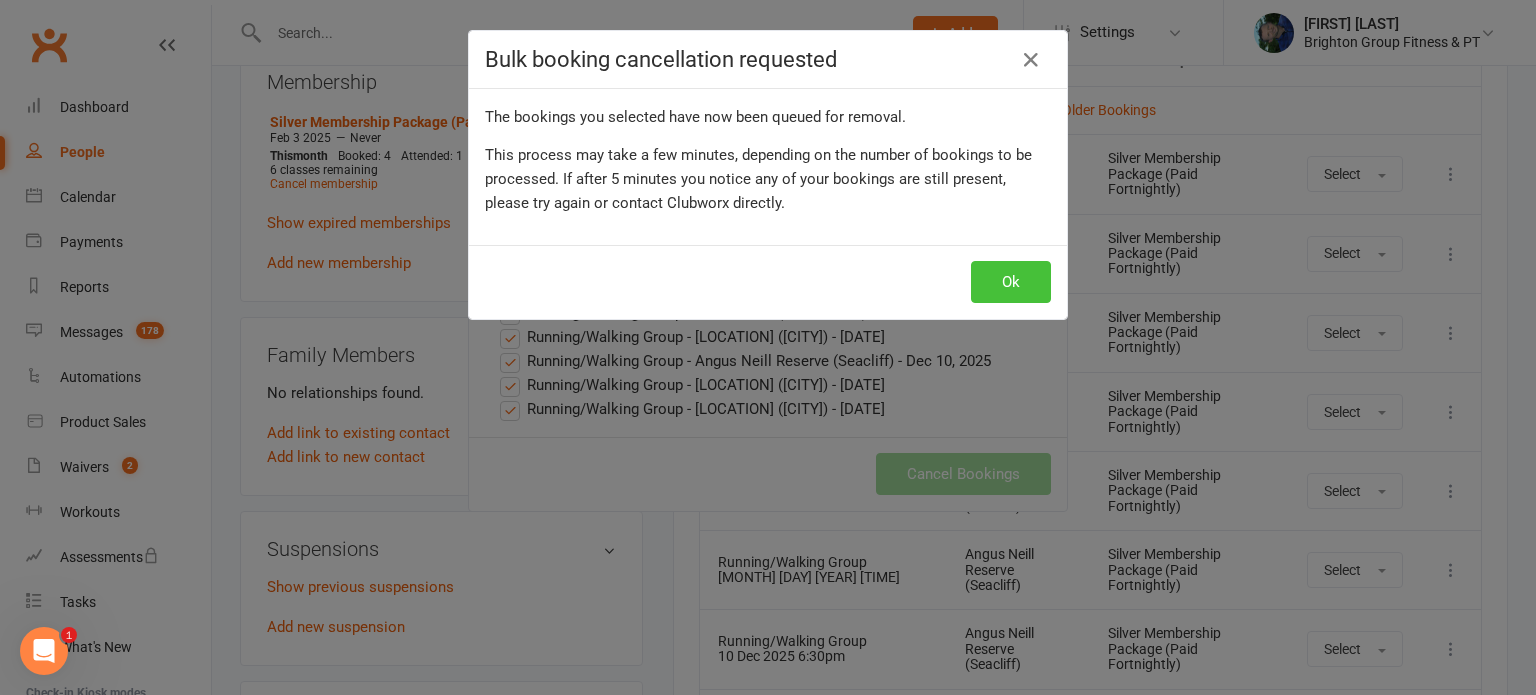 click on "Ok" at bounding box center [1011, 282] 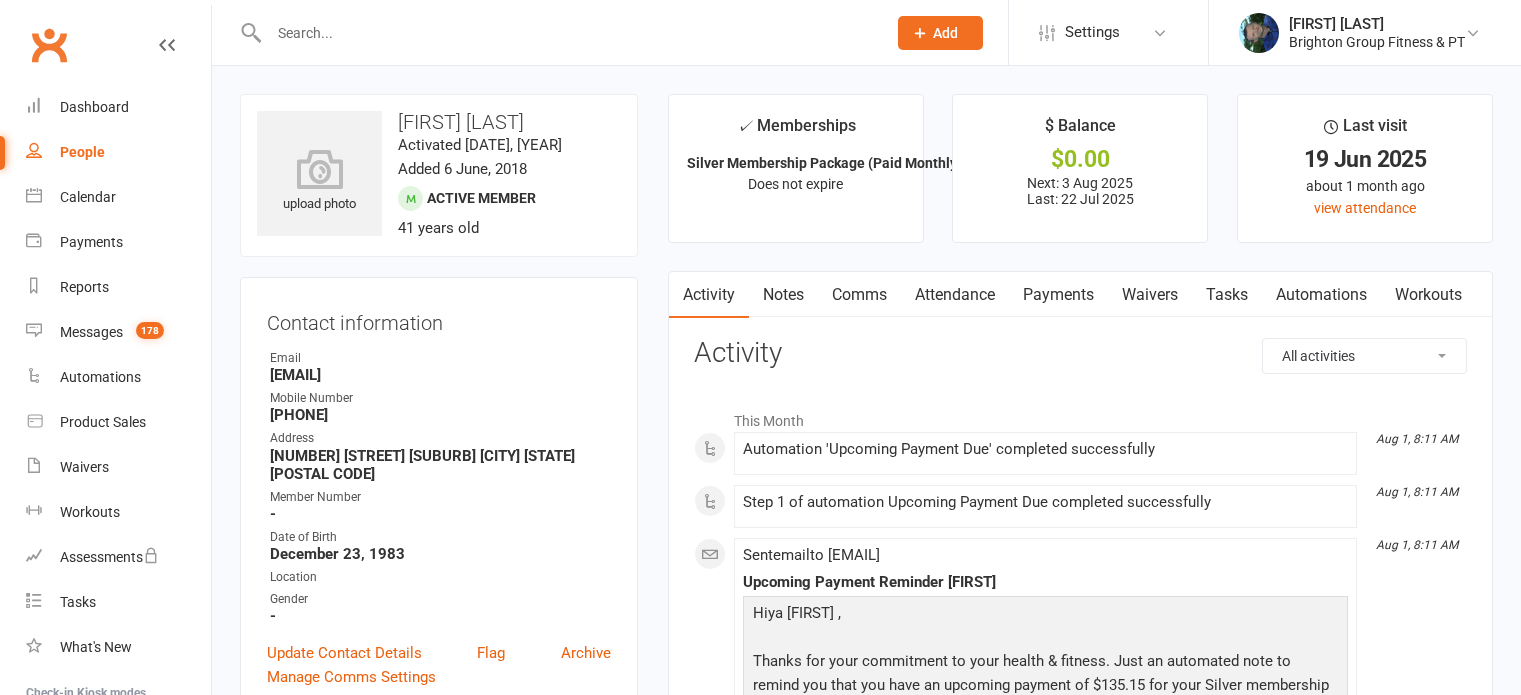 scroll, scrollTop: 0, scrollLeft: 0, axis: both 